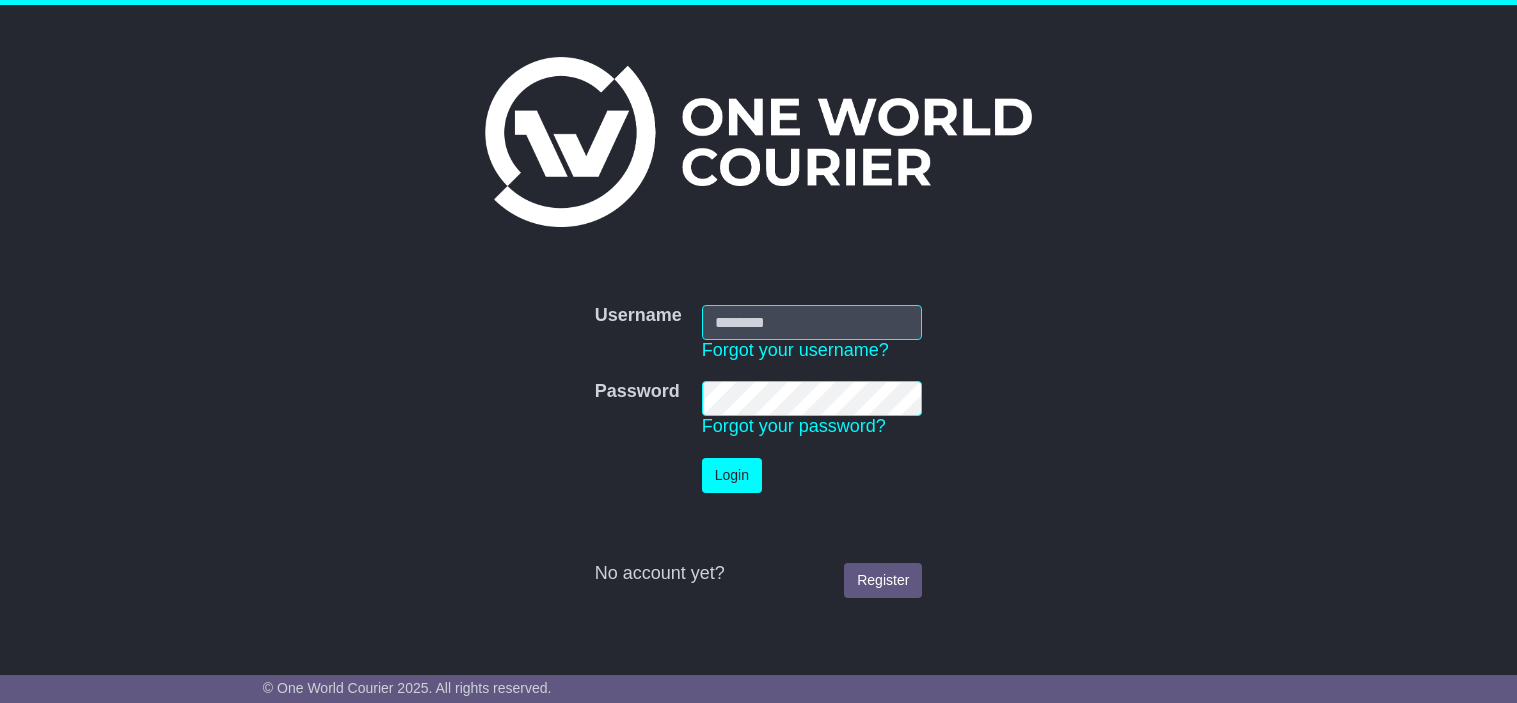 scroll, scrollTop: 0, scrollLeft: 0, axis: both 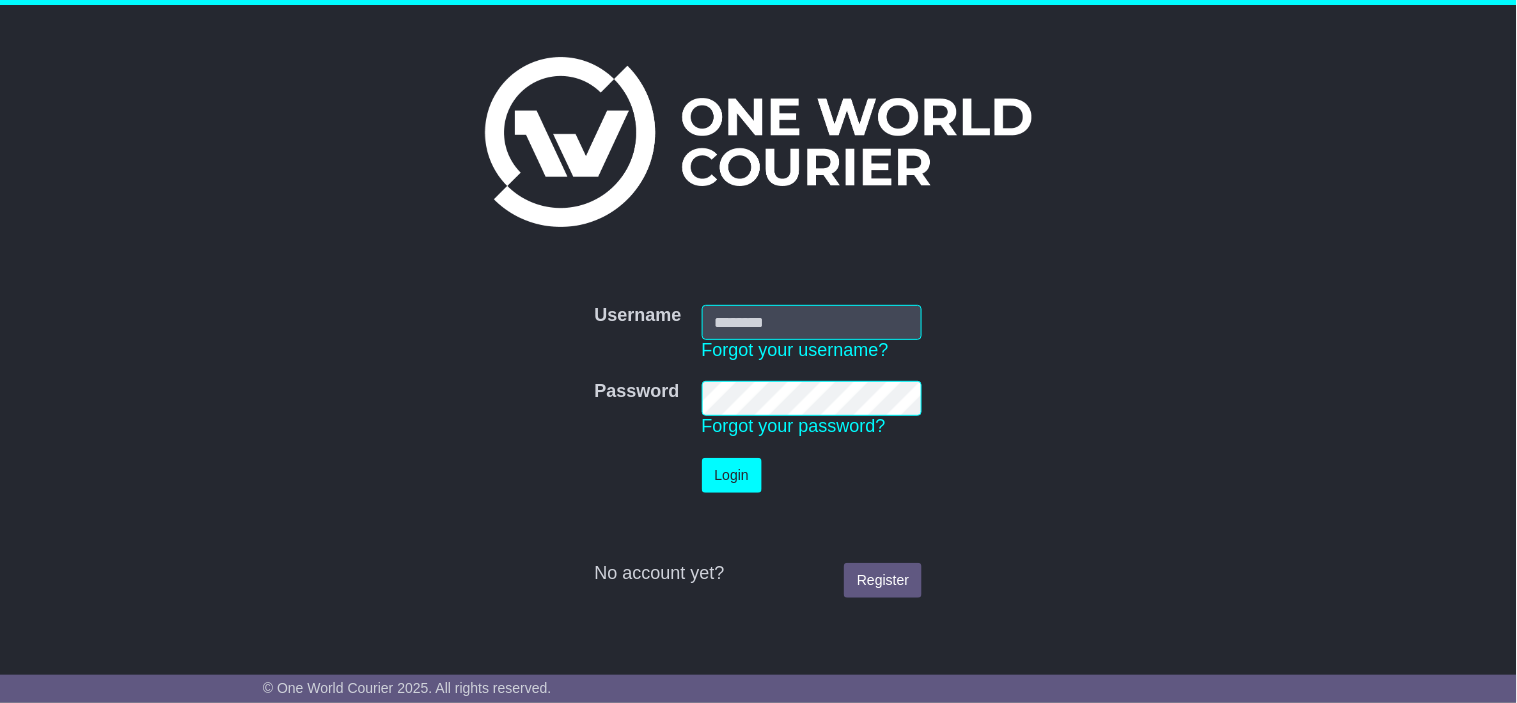 click at bounding box center [0, 703] 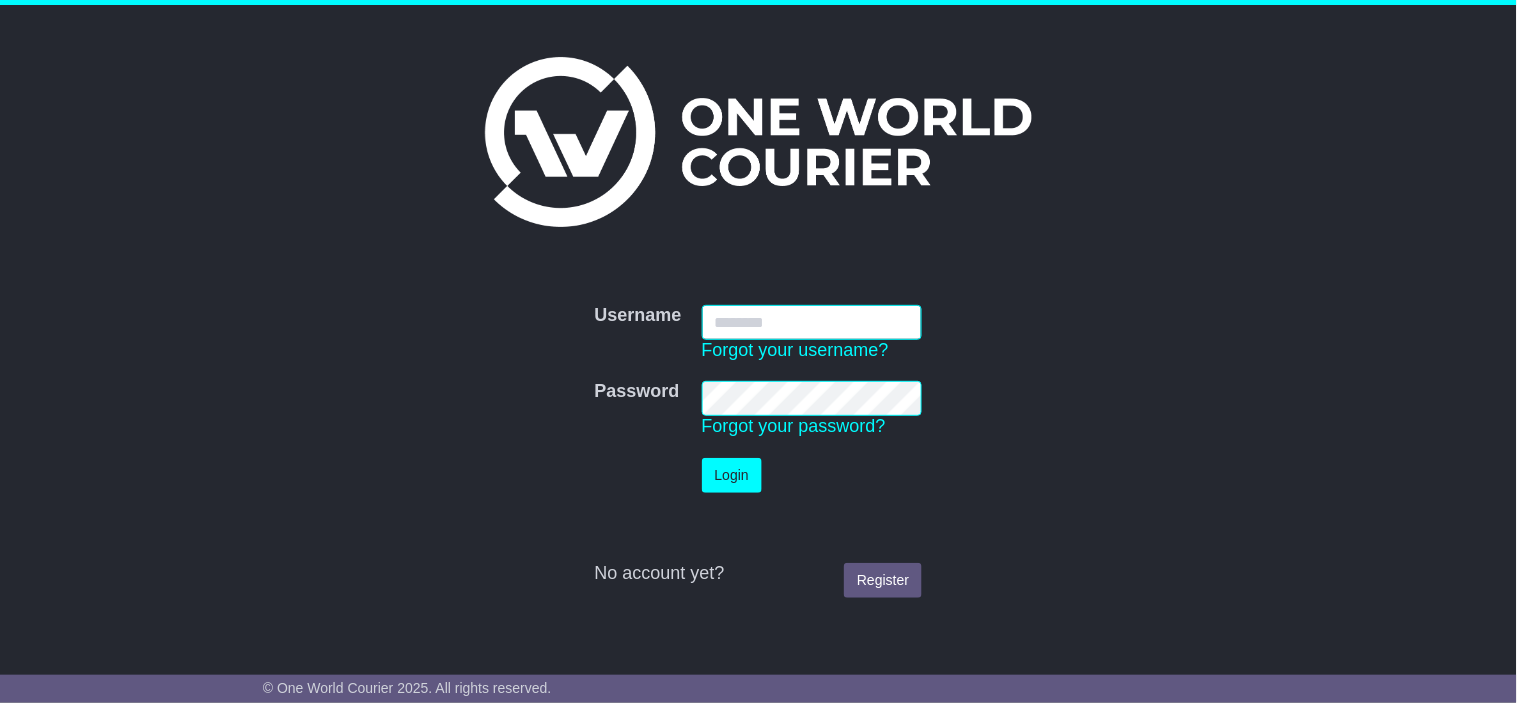 type on "**********" 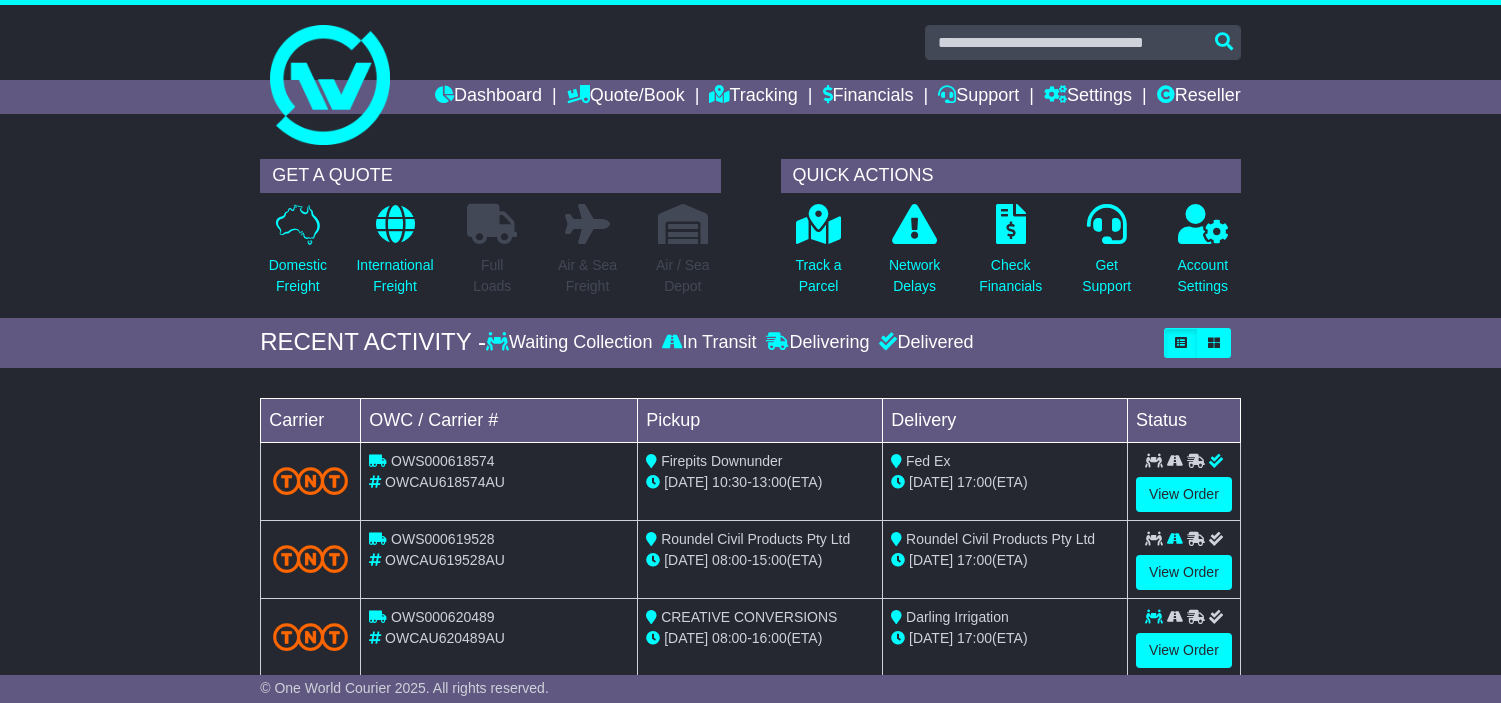 scroll, scrollTop: 0, scrollLeft: 0, axis: both 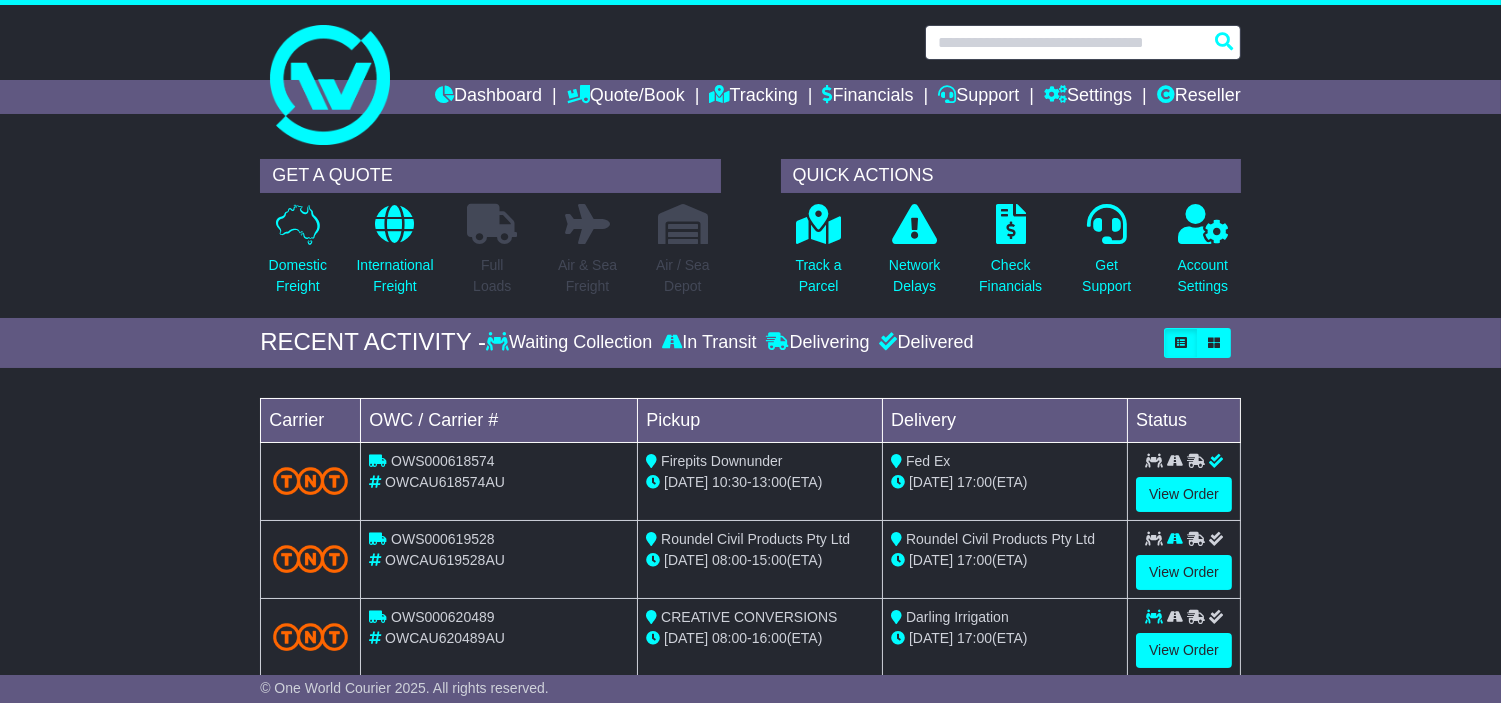 click at bounding box center (1083, 42) 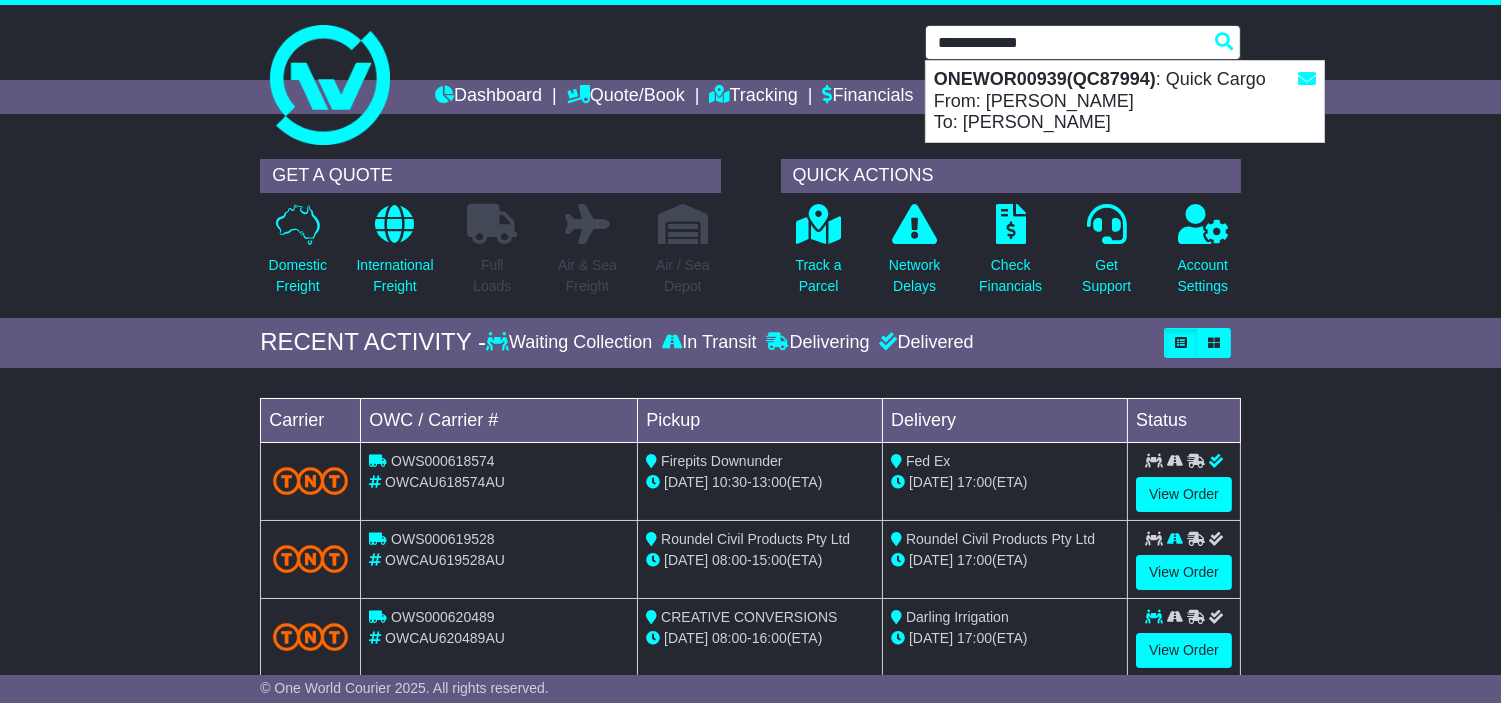 click on "ONEWOR00939(QC87994) : Quick Cargo From: [PERSON_NAME] To: [PERSON_NAME]" at bounding box center (1125, 101) 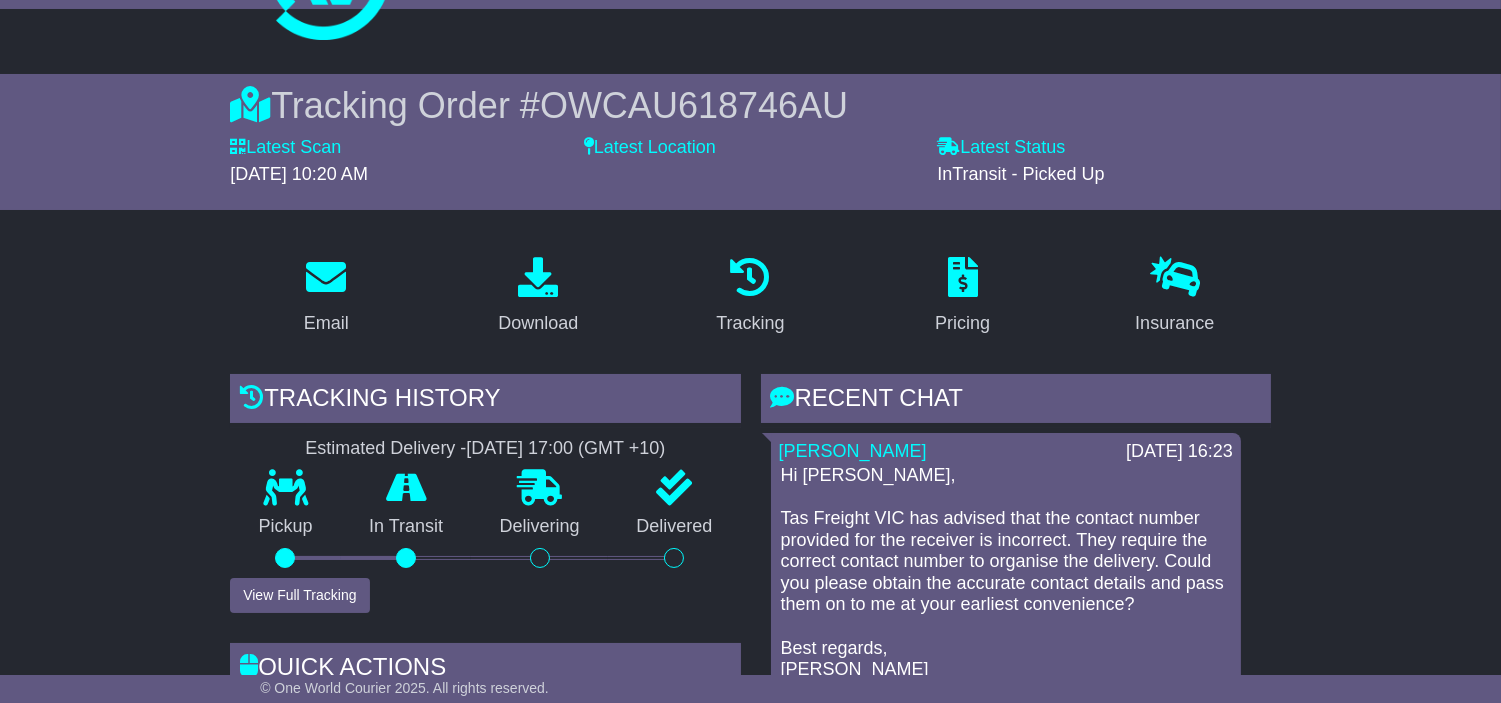 scroll, scrollTop: 0, scrollLeft: 0, axis: both 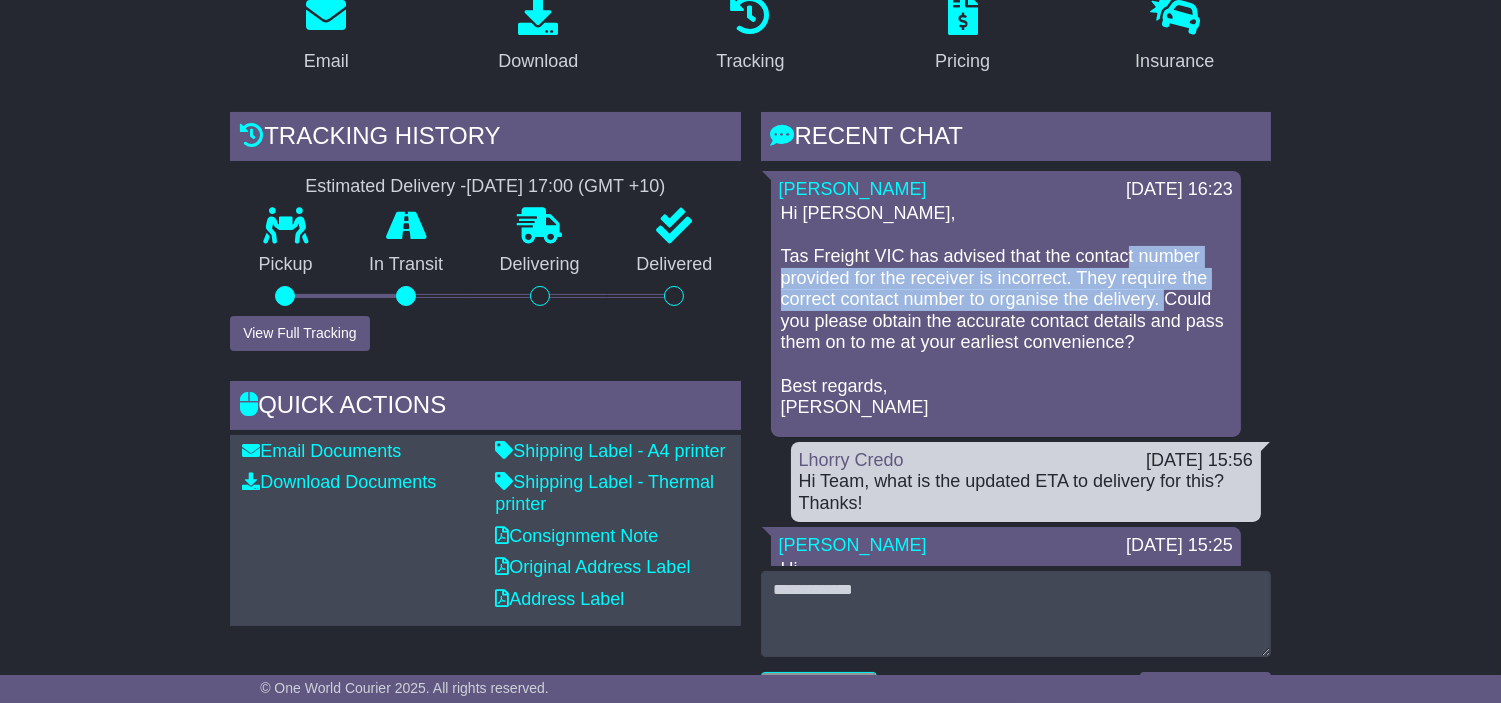 drag, startPoint x: 1115, startPoint y: 297, endPoint x: 1161, endPoint y: 324, distance: 53.338543 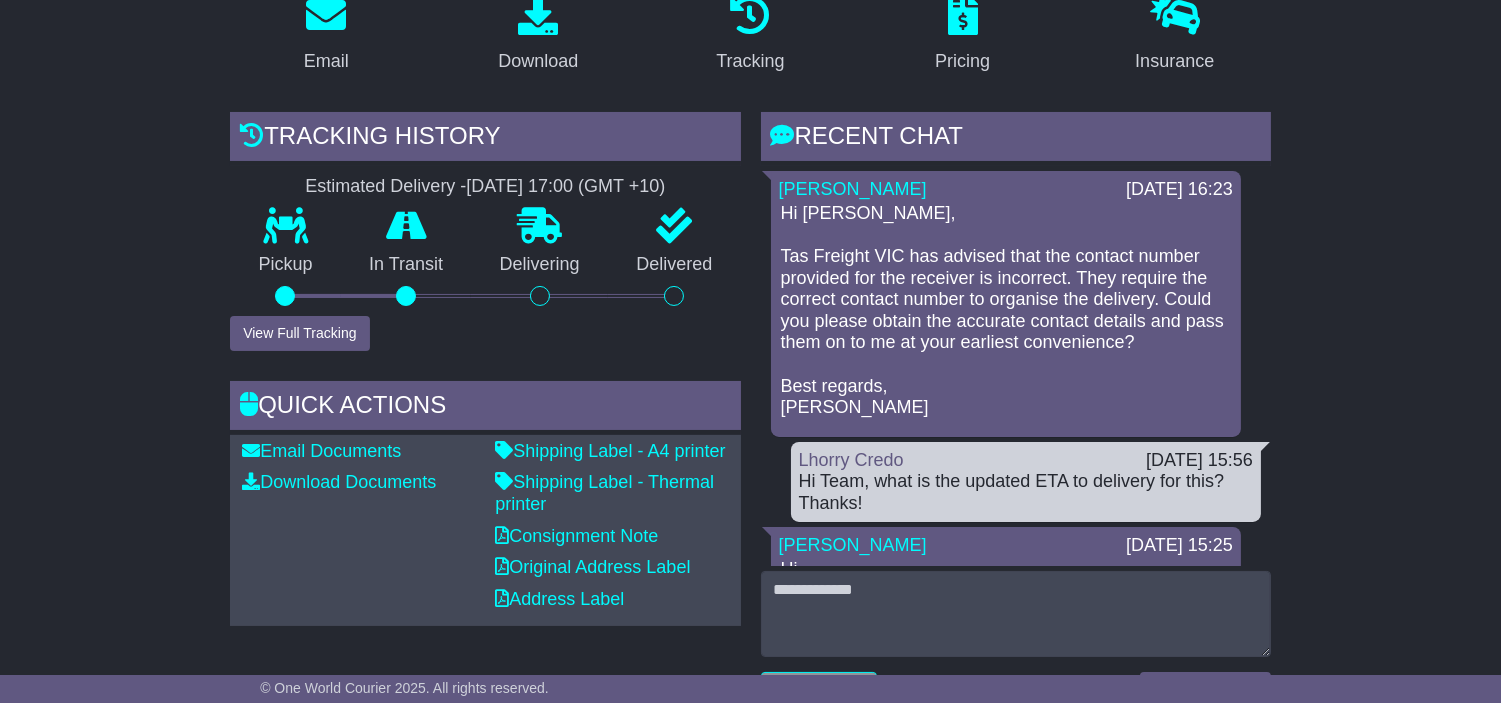 click on "Hi Lhorry,  Tas Freight VIC has advised that the contact number provided for the receiver is incorrect. They require the correct contact number to organise the delivery. Could you please obtain the accurate contact details and pass them on to me at your earliest convenience?  Best regards,  Cristina" at bounding box center (1006, 311) 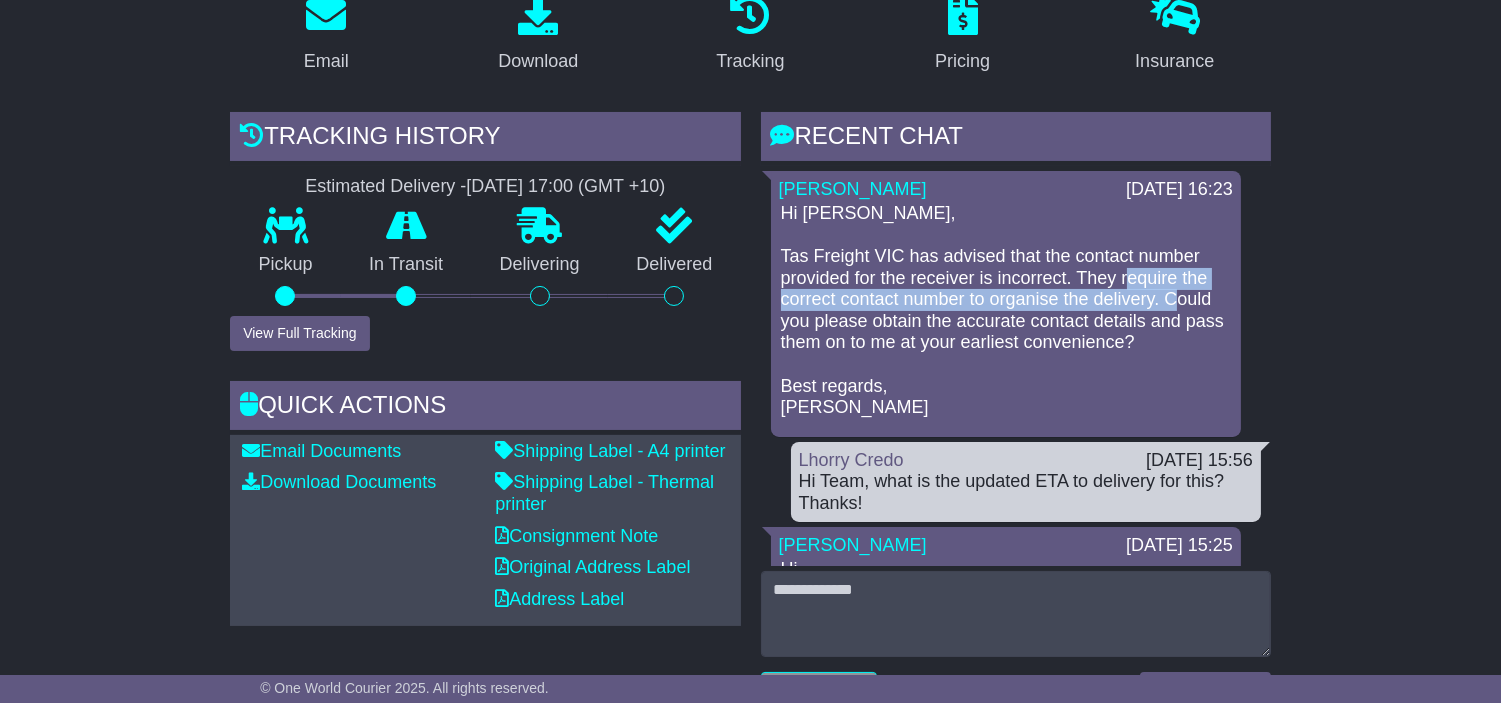 drag, startPoint x: 1120, startPoint y: 311, endPoint x: 1146, endPoint y: 344, distance: 42.0119 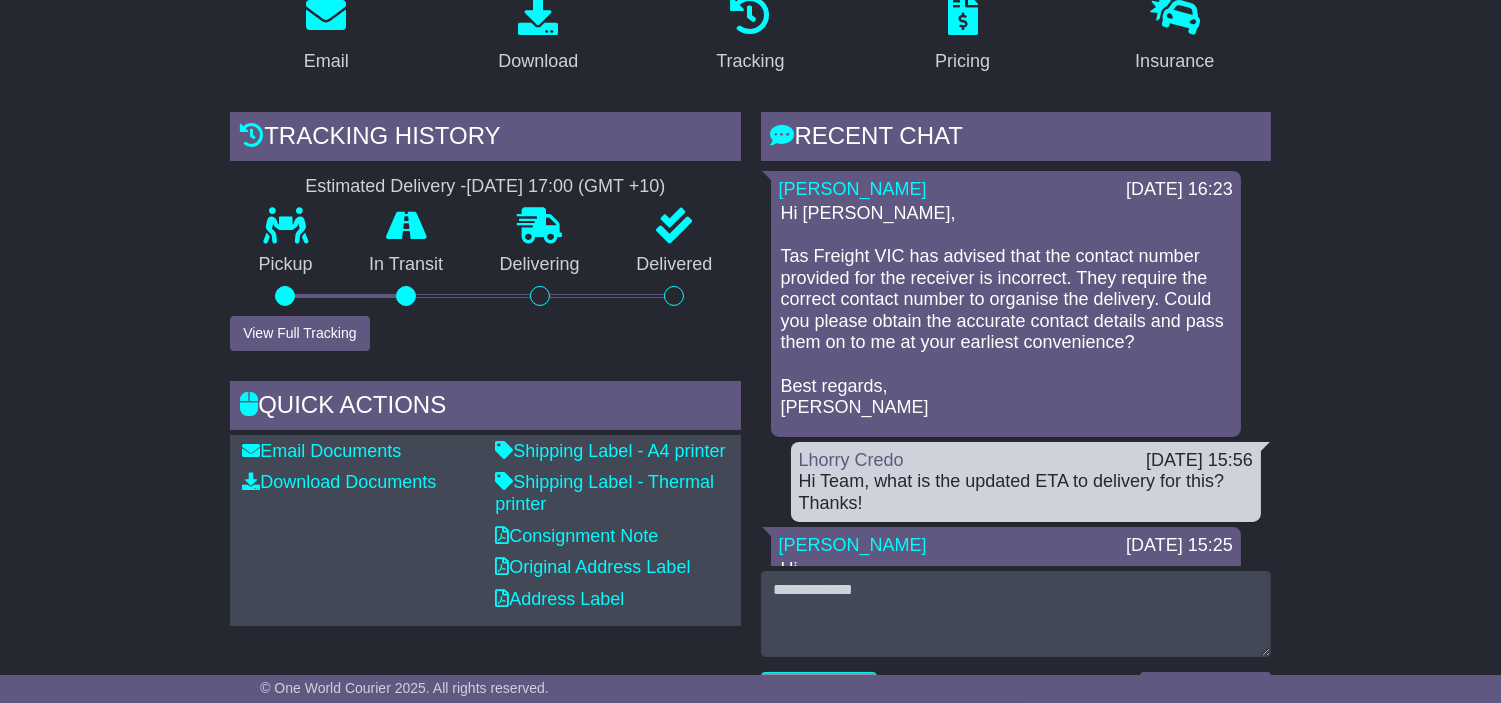 click on "Email
Download
Tracking
Pricing
Insurance
Tracking history
Estimated Delivery -
11 Jul 2025 - 17:00 (GMT +10)" at bounding box center (750, 1082) 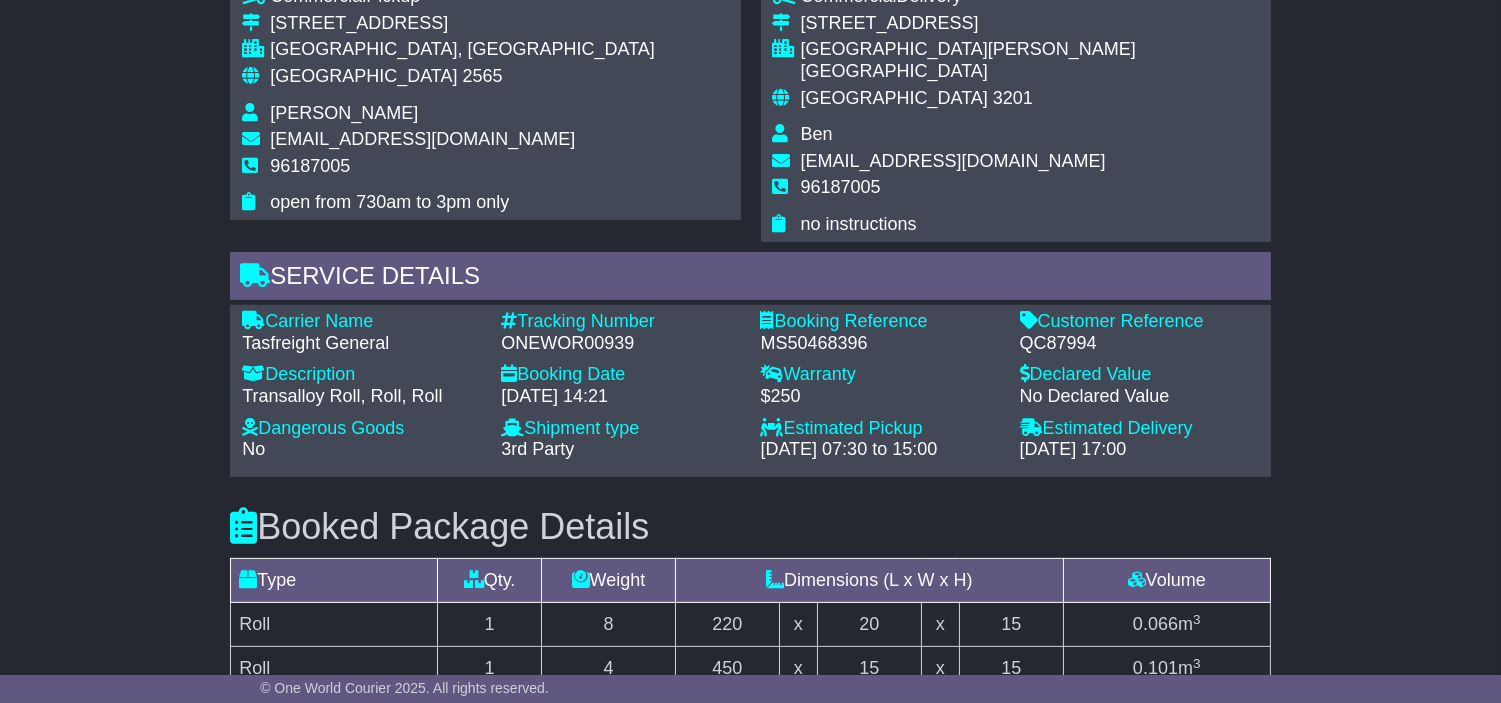drag, startPoint x: 20, startPoint y: 240, endPoint x: 711, endPoint y: 8, distance: 728.90674 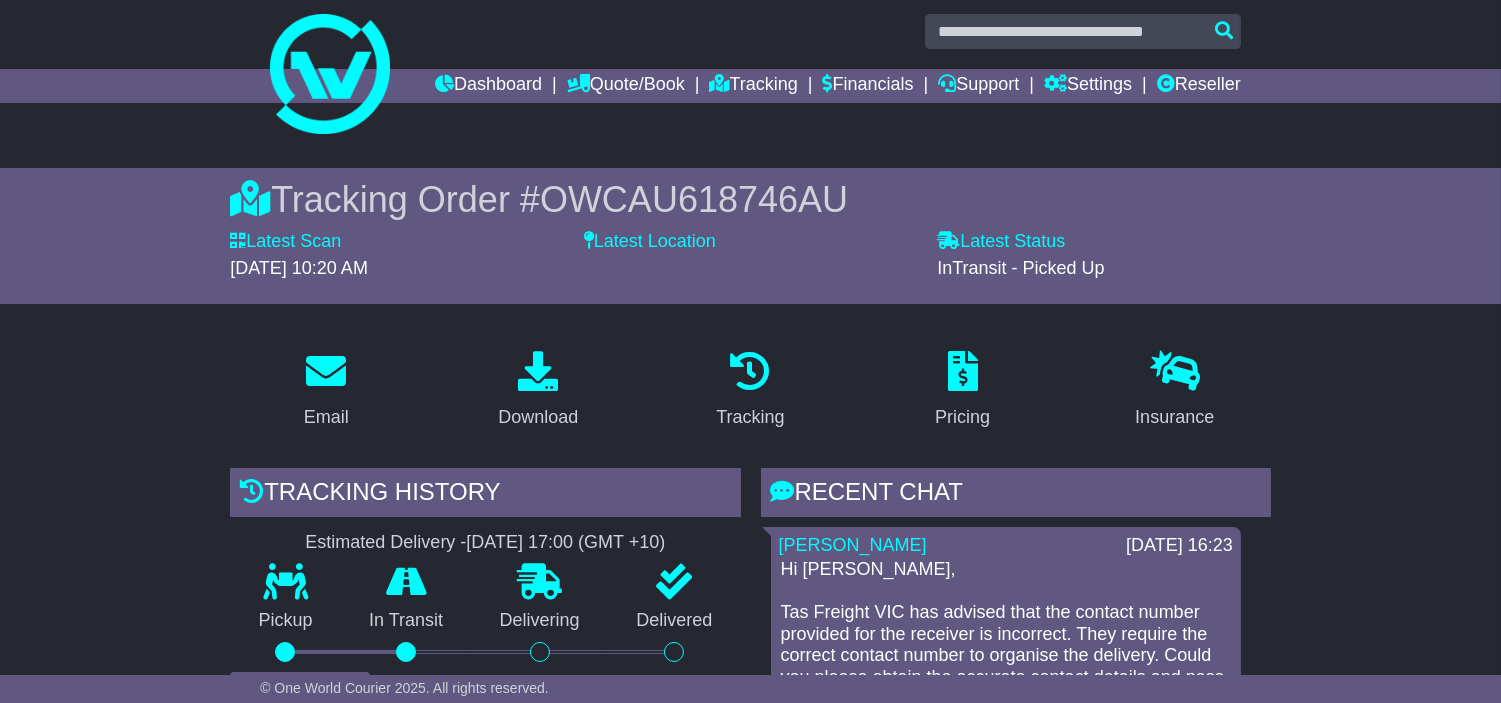 scroll, scrollTop: 0, scrollLeft: 0, axis: both 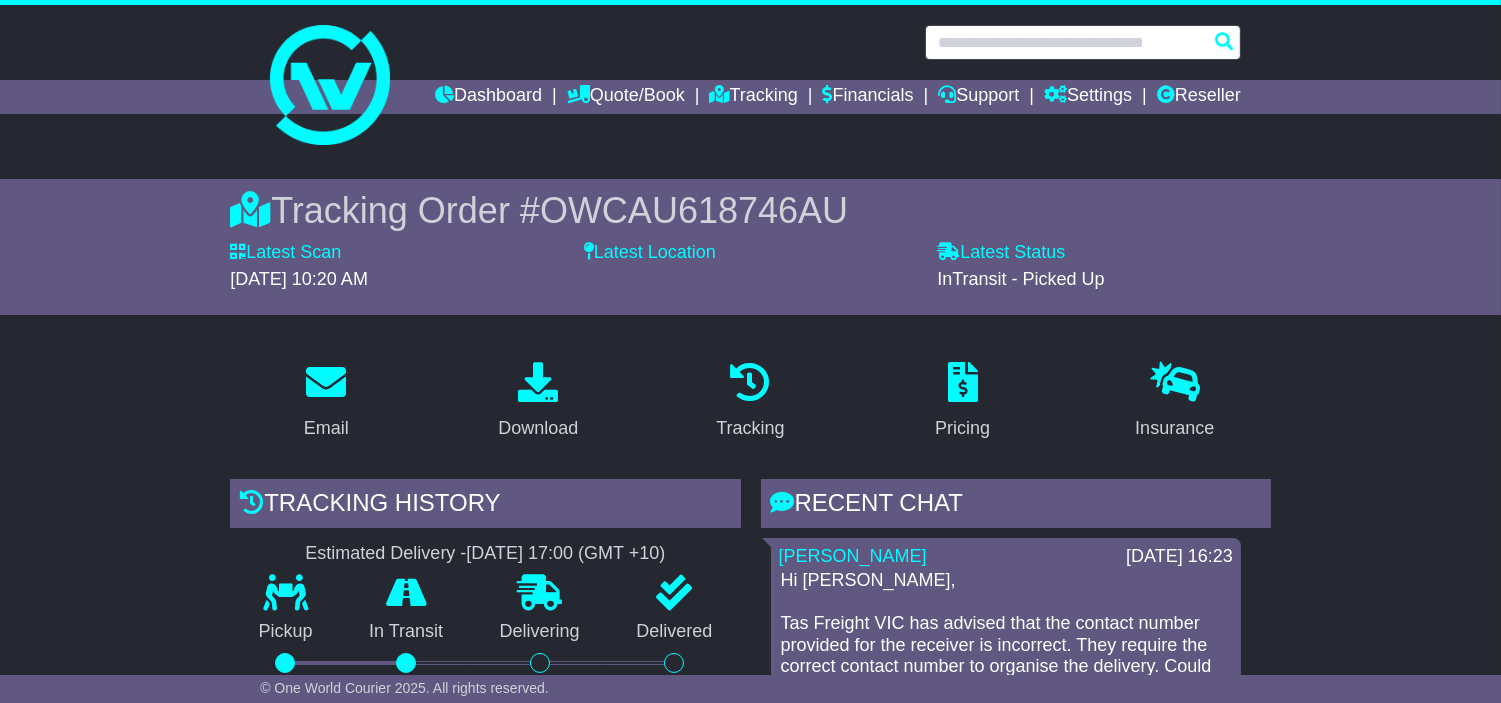 click at bounding box center [1083, 42] 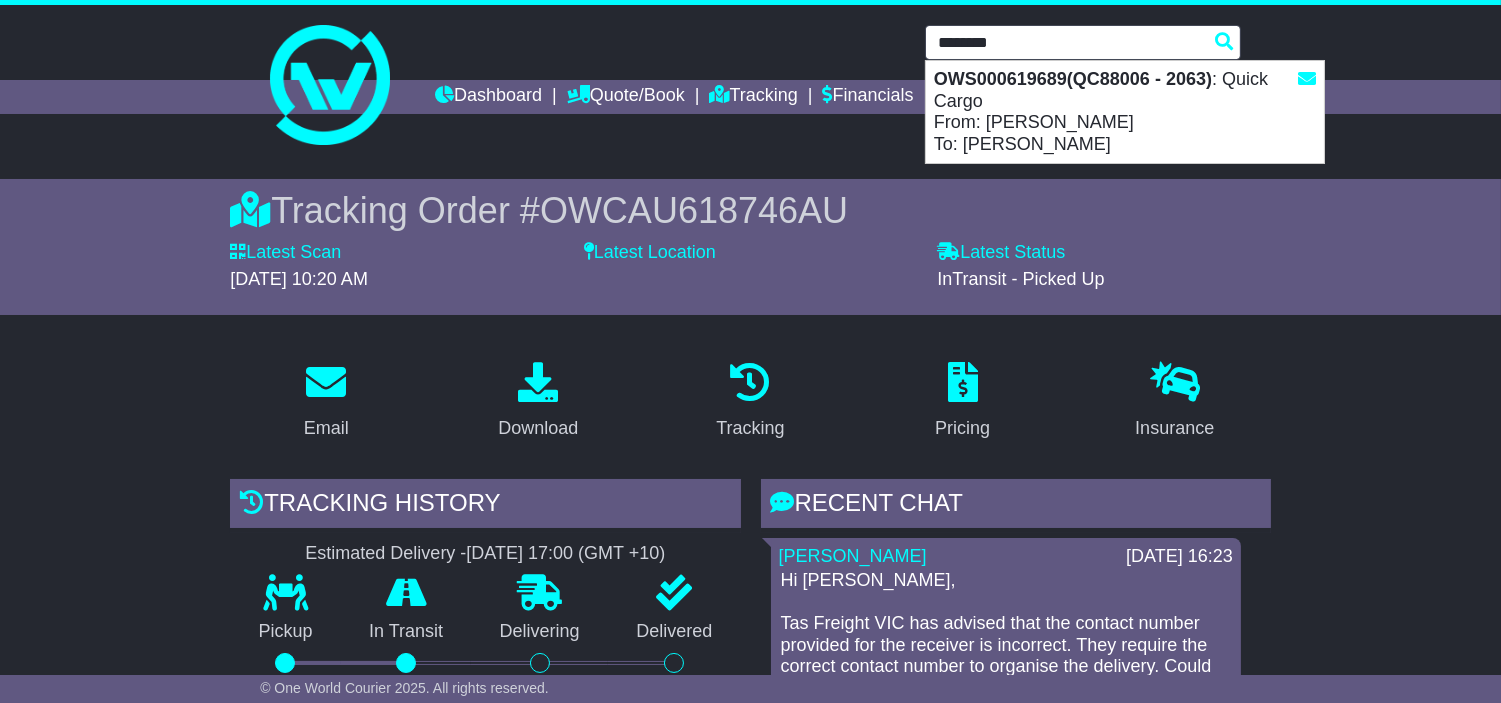 click on "OWS000619689(QC88006 - 2063) : Quick Cargo From: Calvin George To: Warren Dowling" at bounding box center (1125, 112) 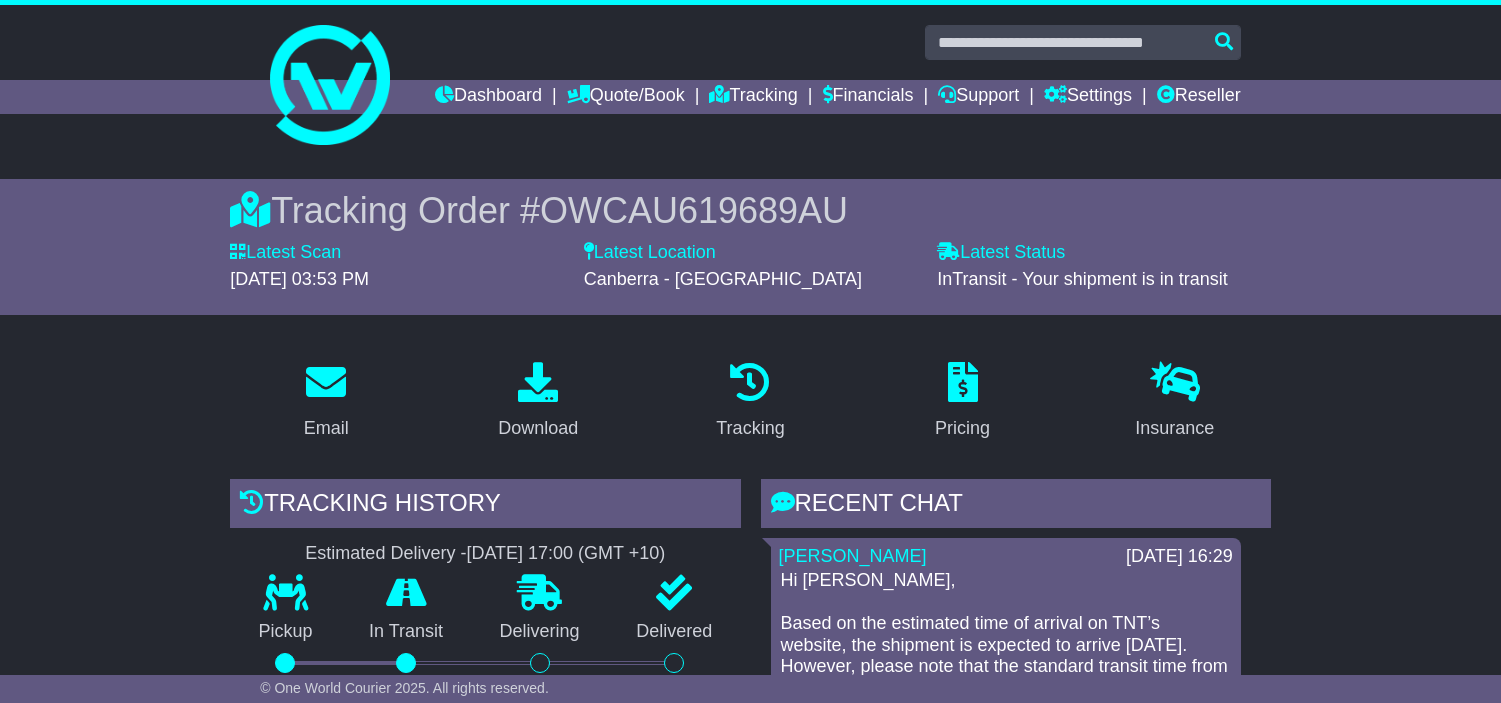 scroll, scrollTop: 444, scrollLeft: 0, axis: vertical 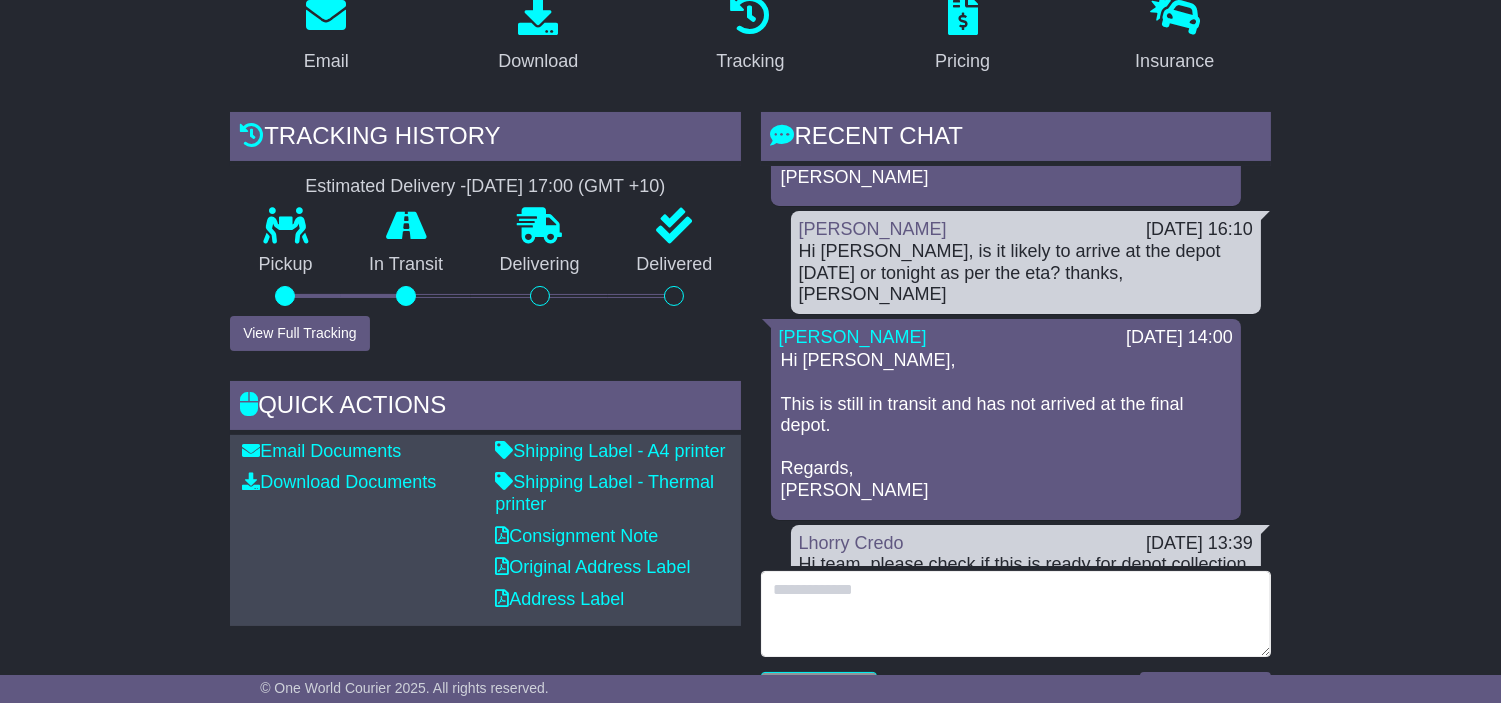 click at bounding box center [1016, 614] 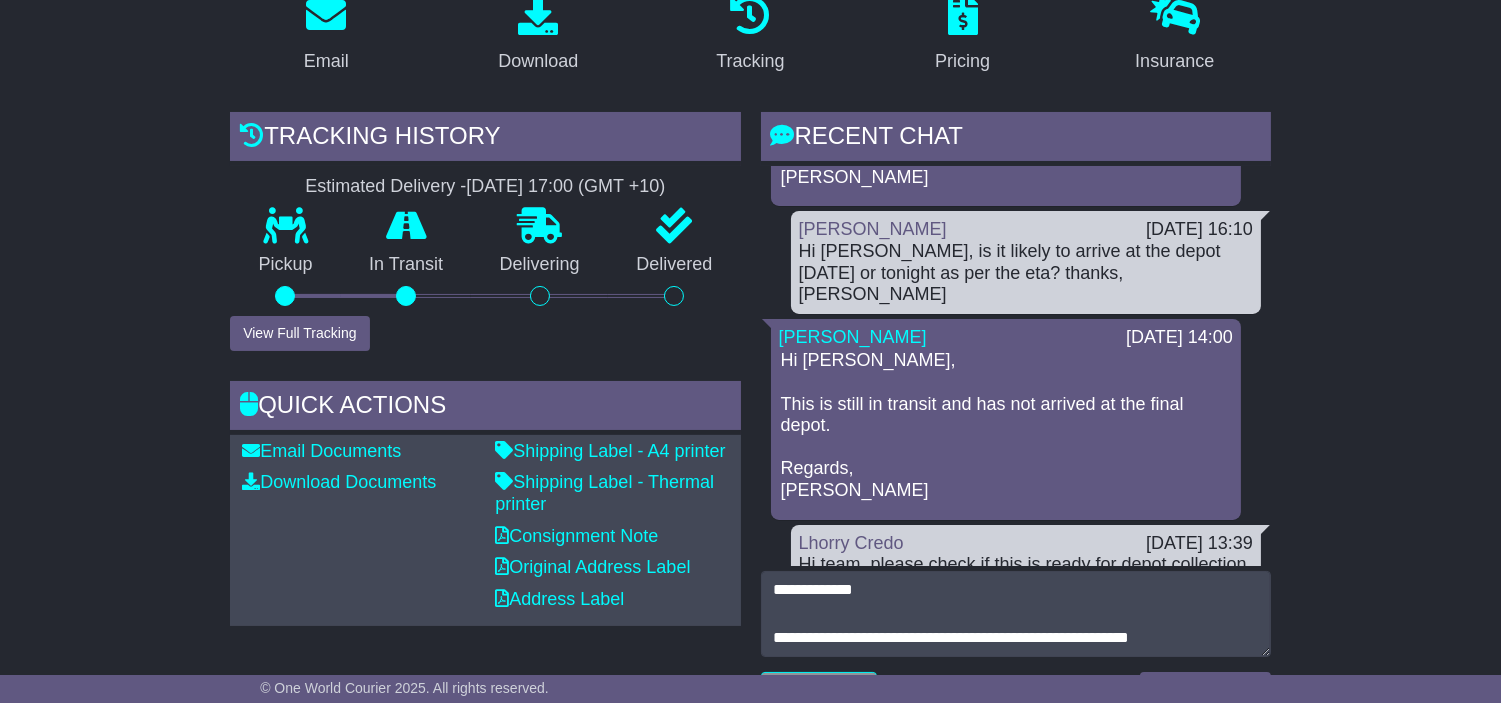 click on "Email
Download
Tracking
Pricing
Insurance
Tracking history
Estimated Delivery -
[DATE] 17:00 (GMT +10)" at bounding box center (750, 1016) 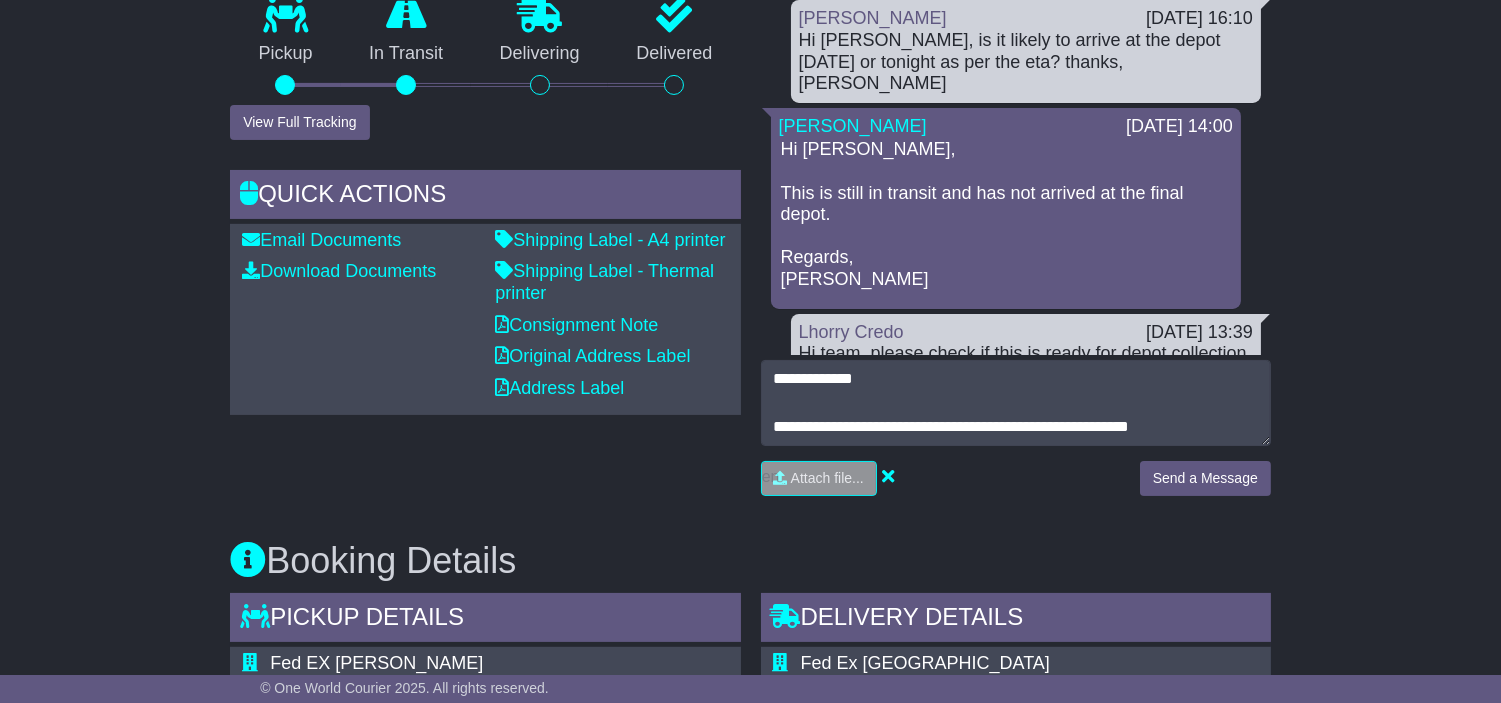 scroll, scrollTop: 612, scrollLeft: 0, axis: vertical 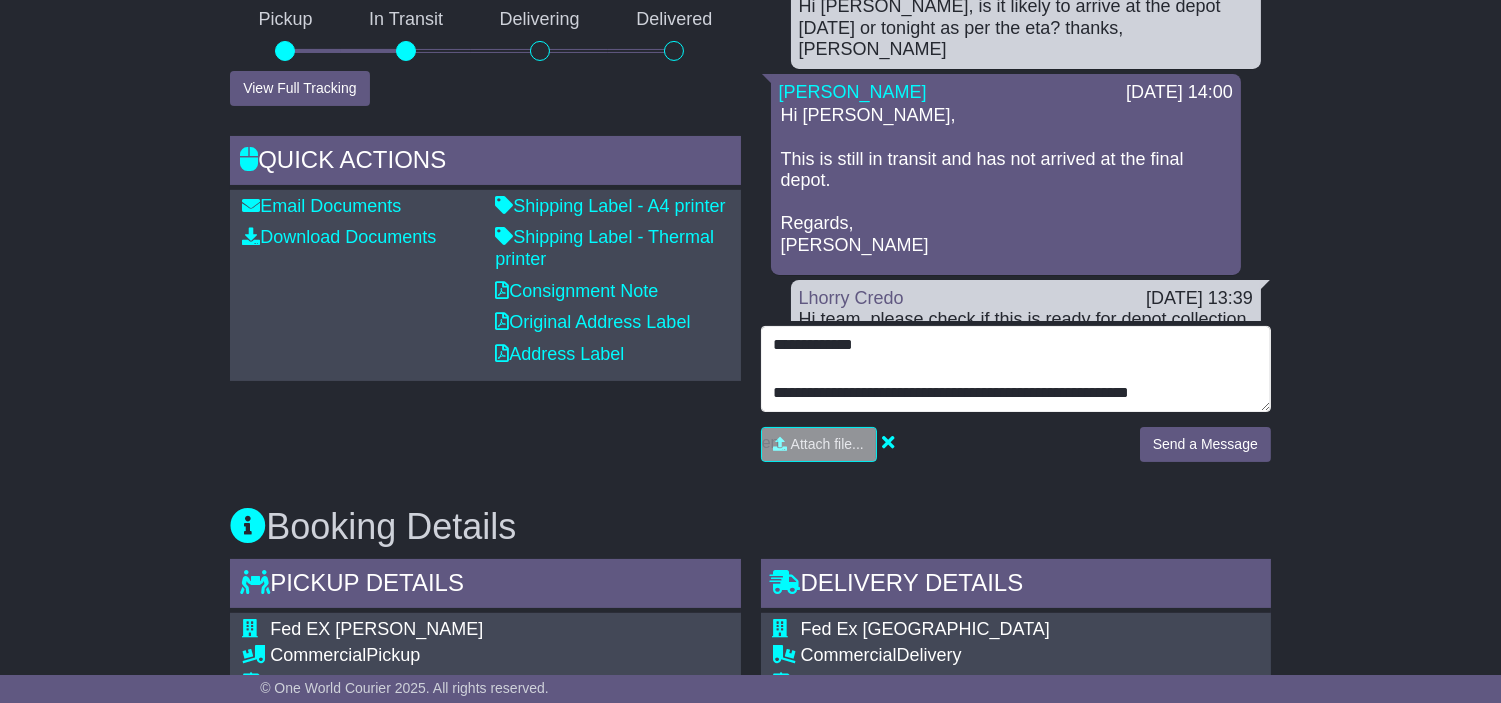 click on "**********" at bounding box center (1016, 369) 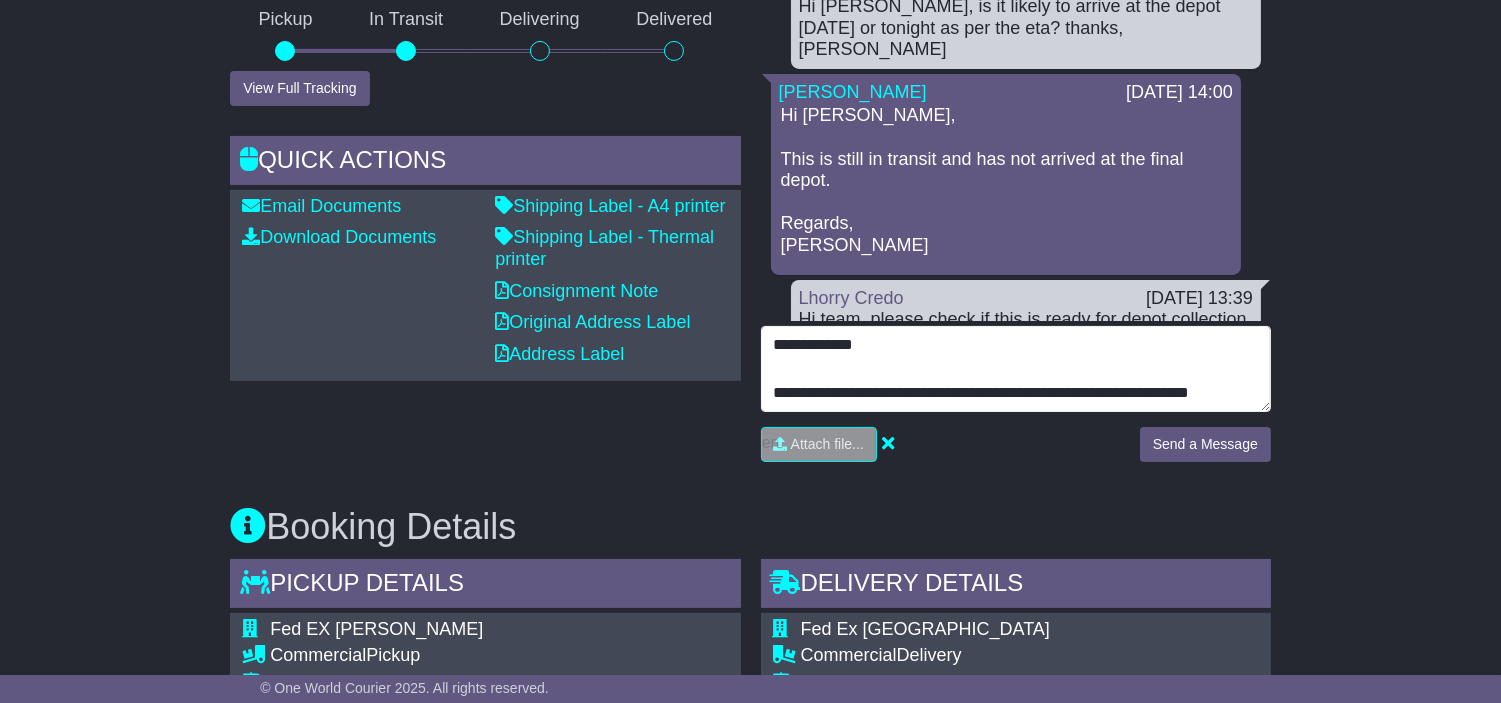 scroll, scrollTop: 14, scrollLeft: 0, axis: vertical 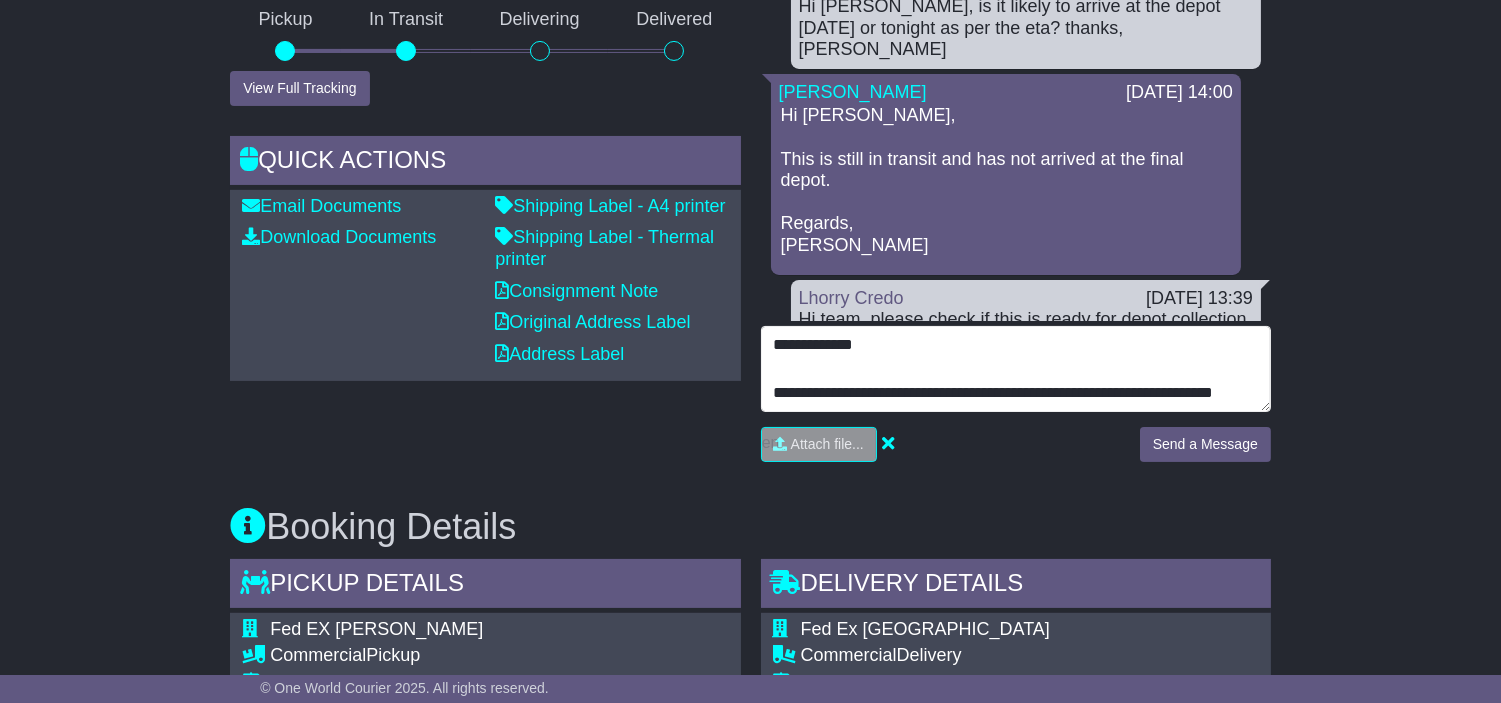 click on "**********" at bounding box center [1016, 369] 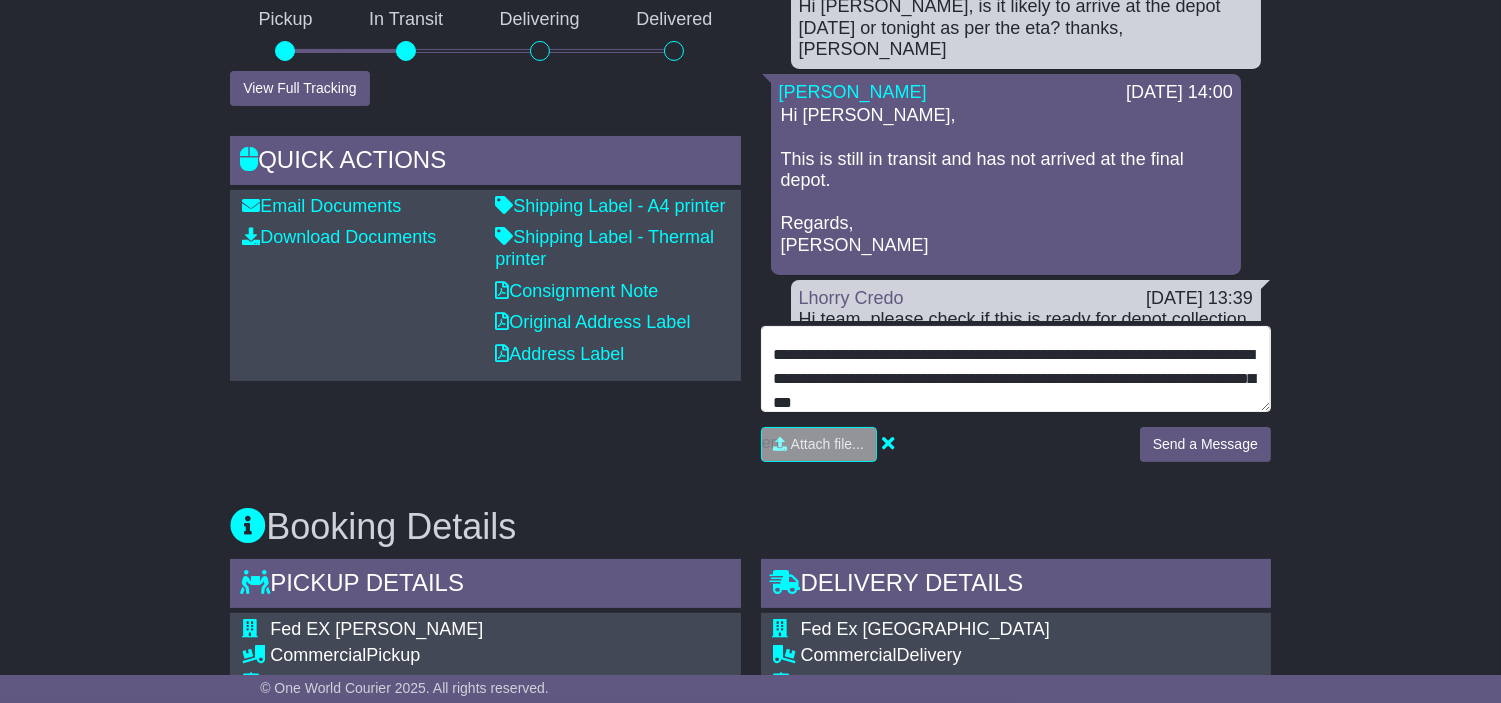 scroll, scrollTop: 47, scrollLeft: 0, axis: vertical 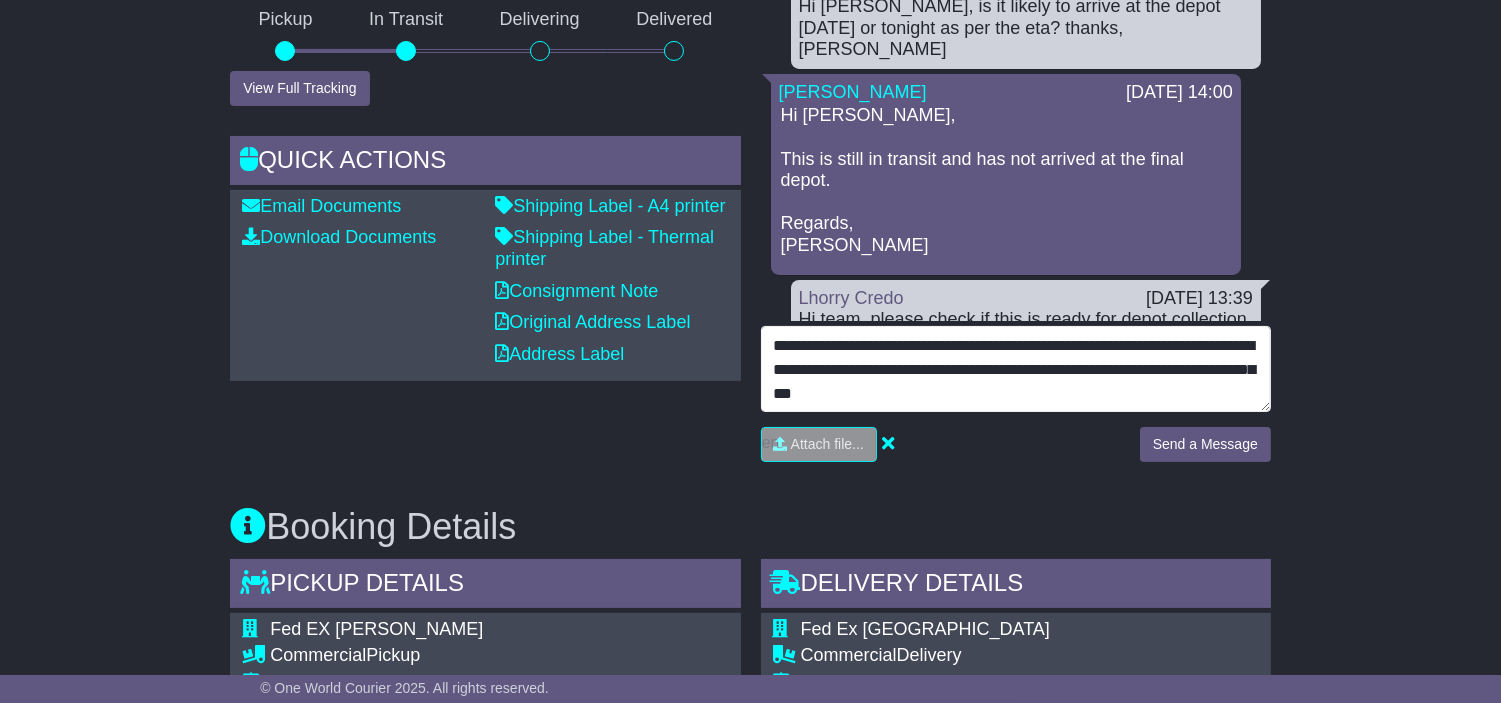 drag, startPoint x: 1063, startPoint y: 437, endPoint x: 764, endPoint y: 383, distance: 303.83713 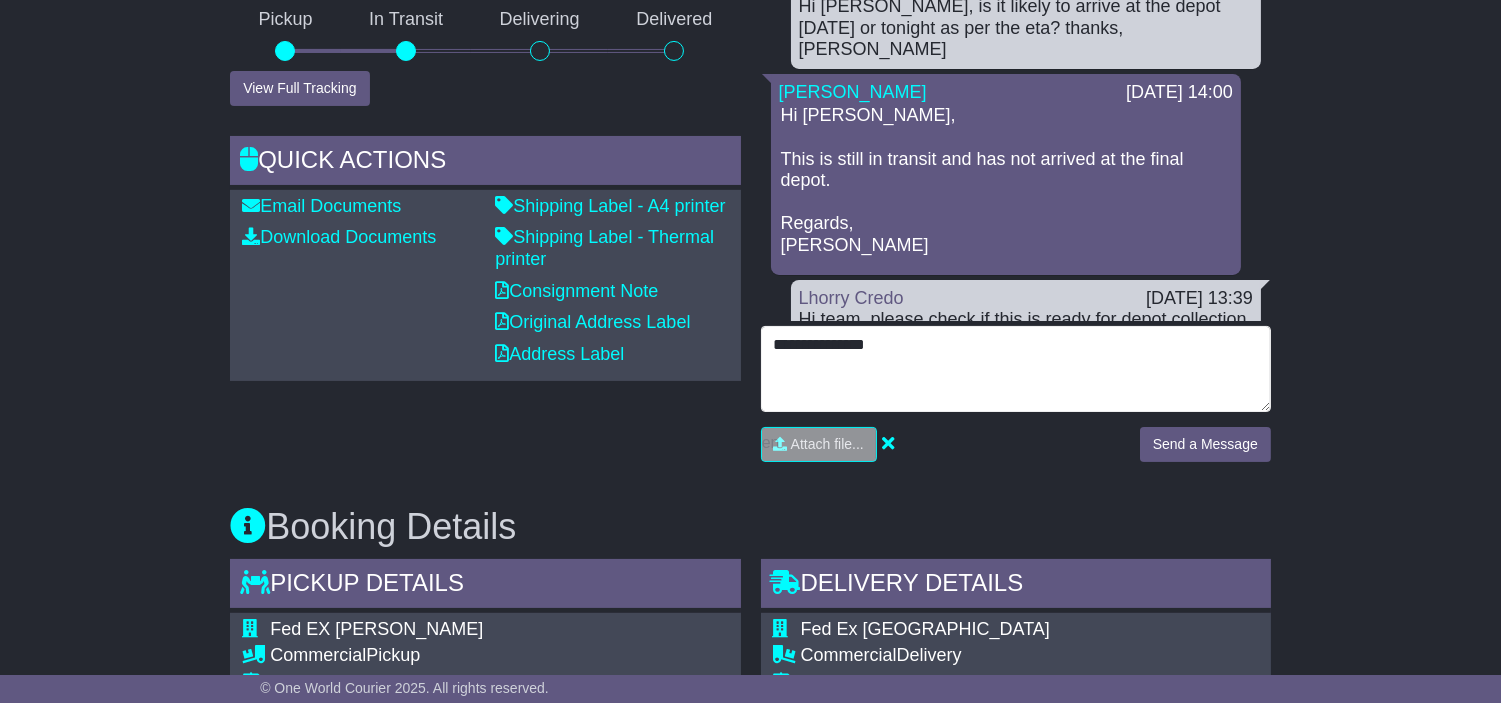 scroll, scrollTop: 0, scrollLeft: 0, axis: both 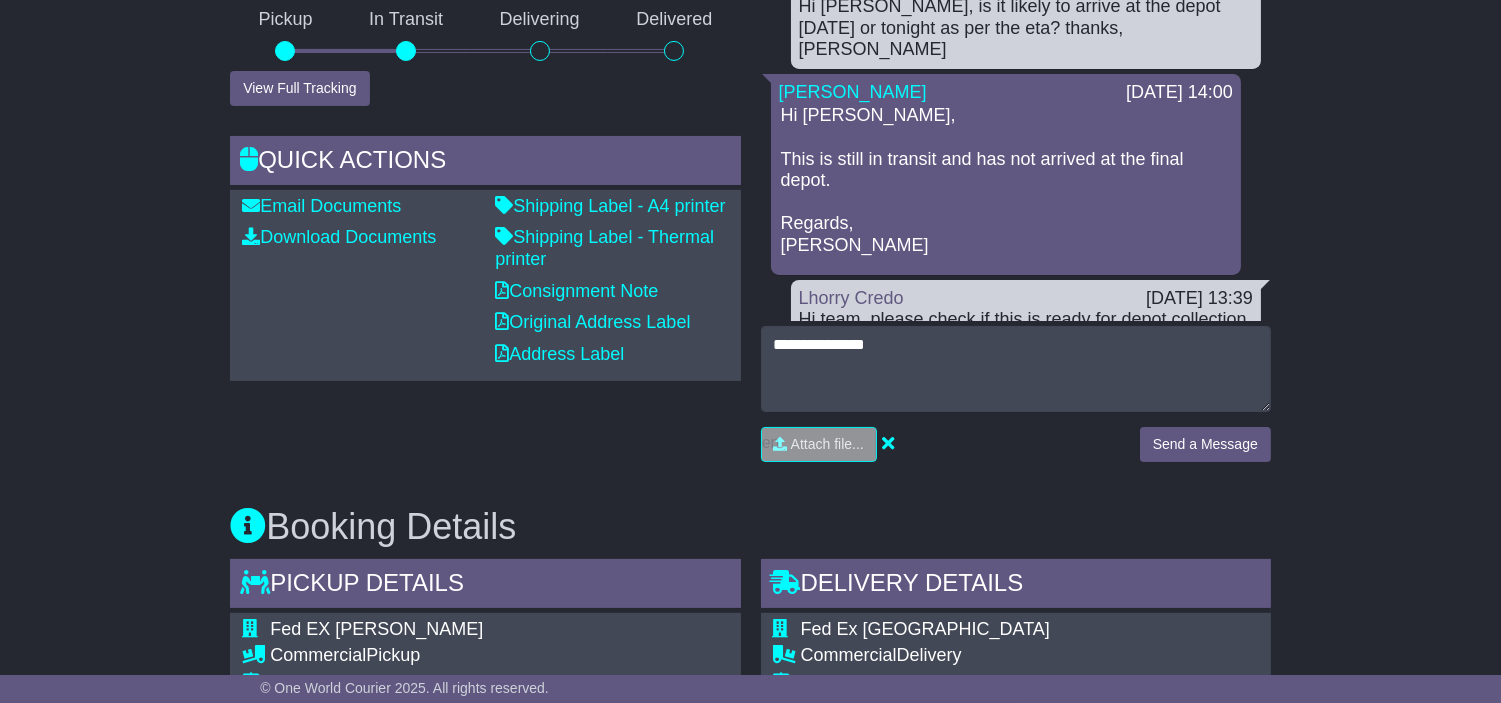 click on "Email
Download
Tracking
Pricing
Insurance
Tracking history
Estimated Delivery -
10 Jul 2025 - 17:00 (GMT +10)" at bounding box center (750, 771) 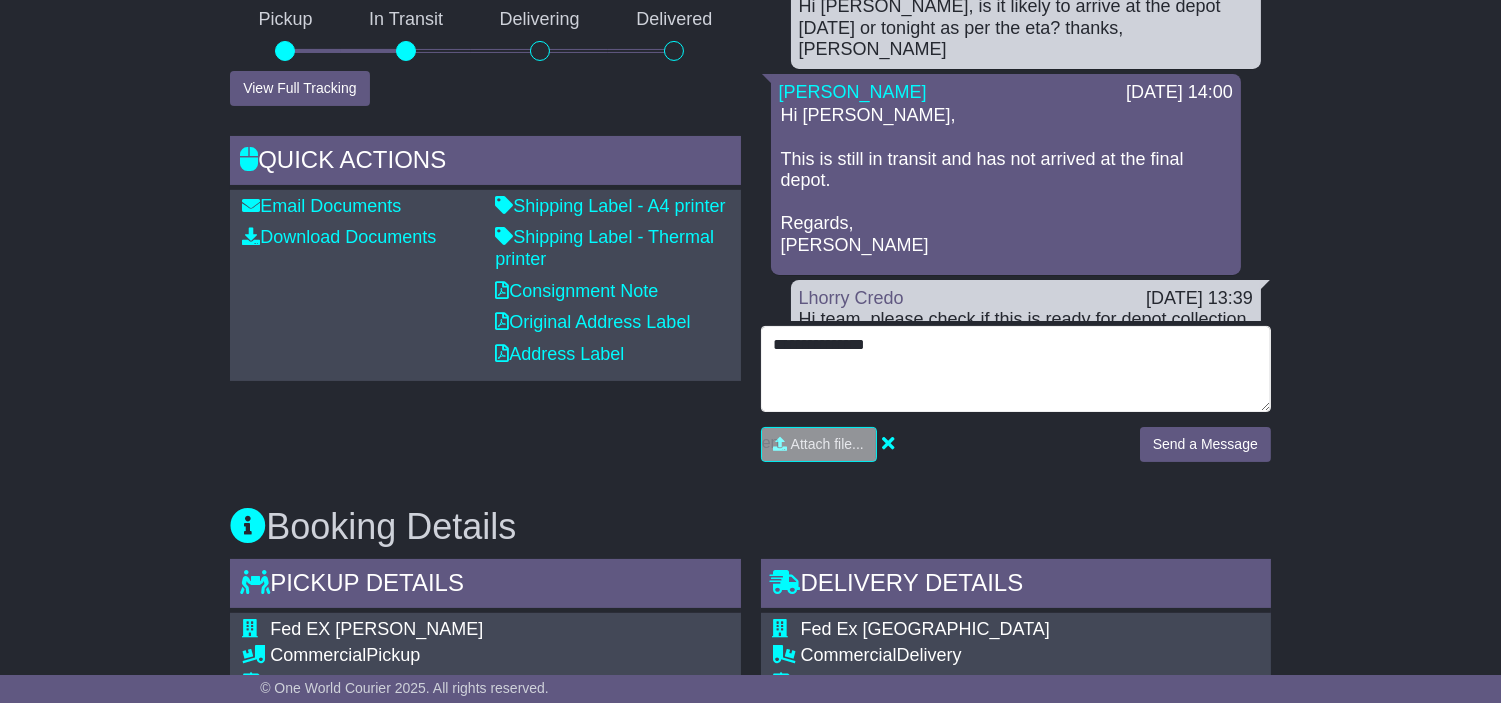 click on "**********" at bounding box center (1016, 369) 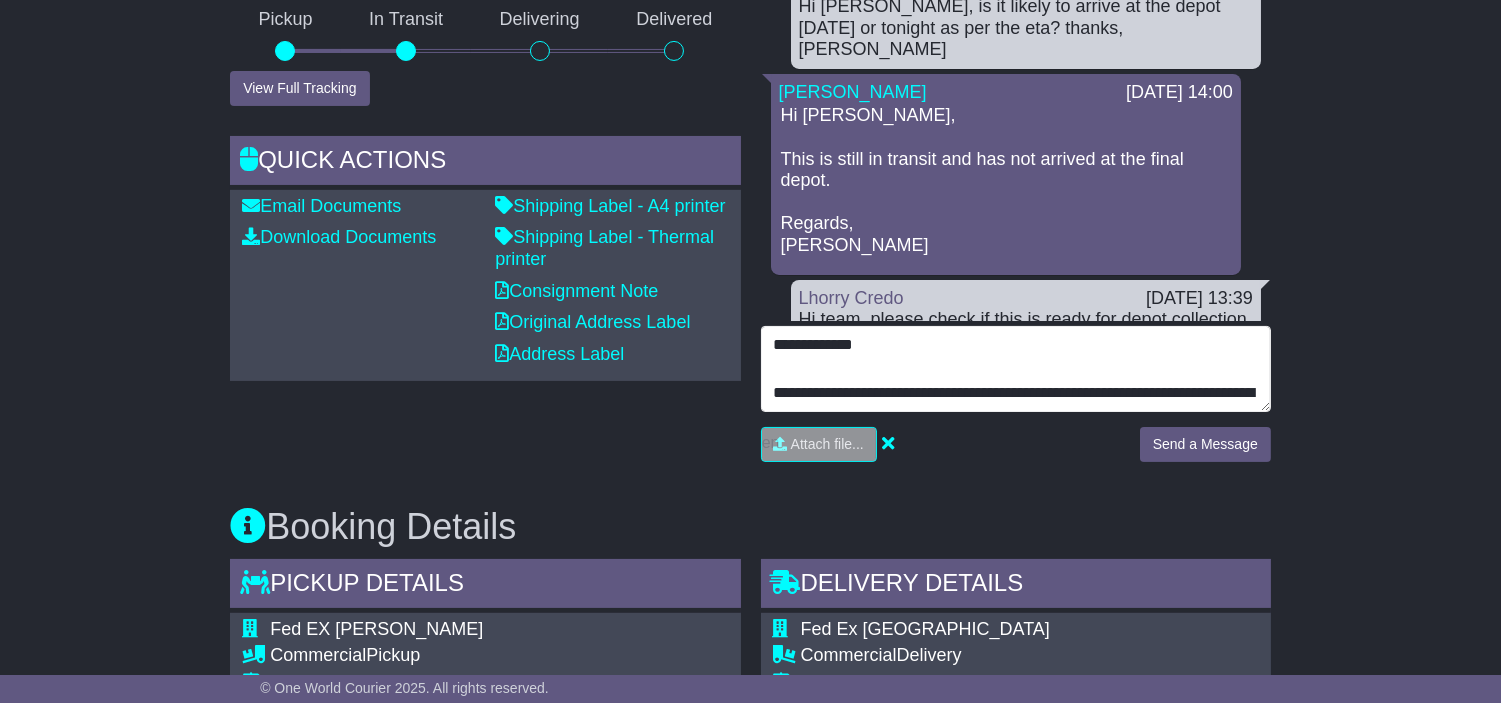 scroll, scrollTop: 38, scrollLeft: 0, axis: vertical 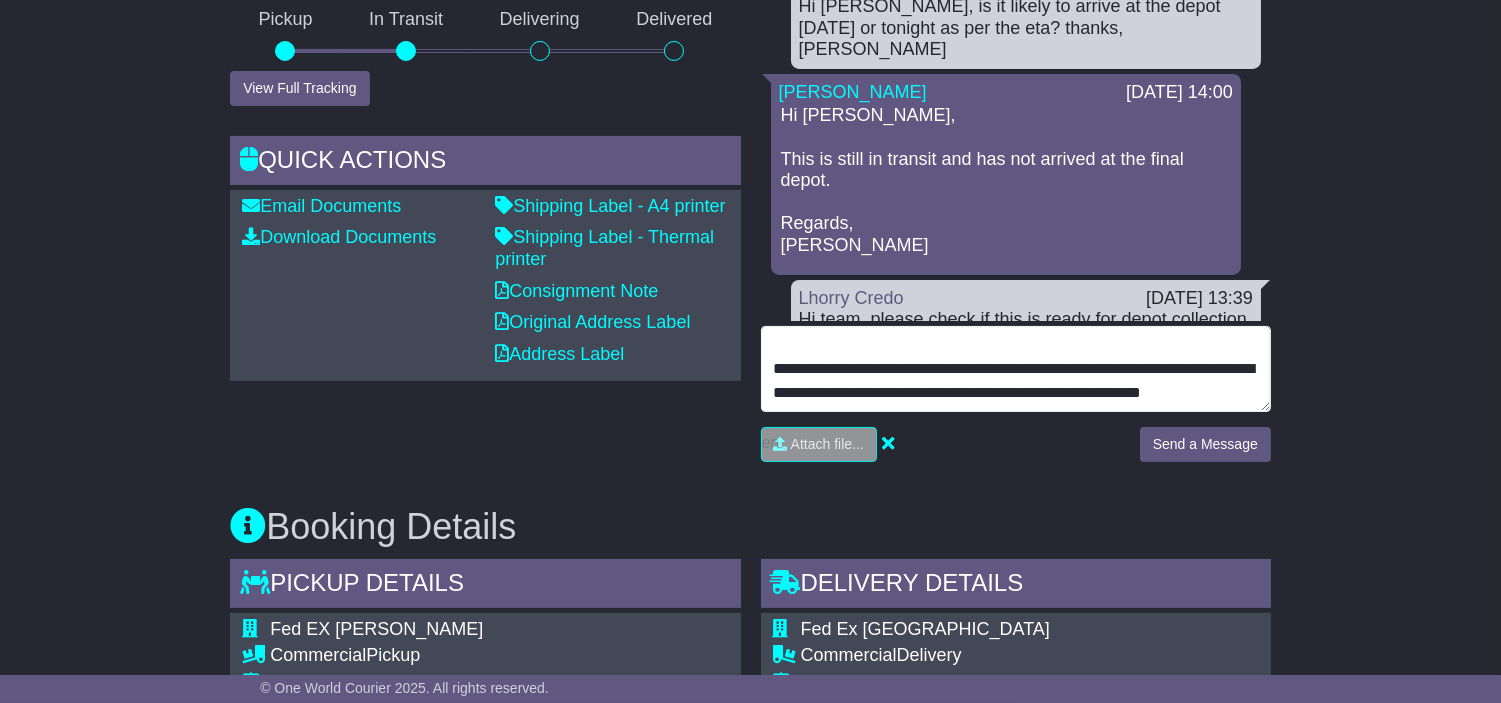 click on "**********" at bounding box center [1016, 369] 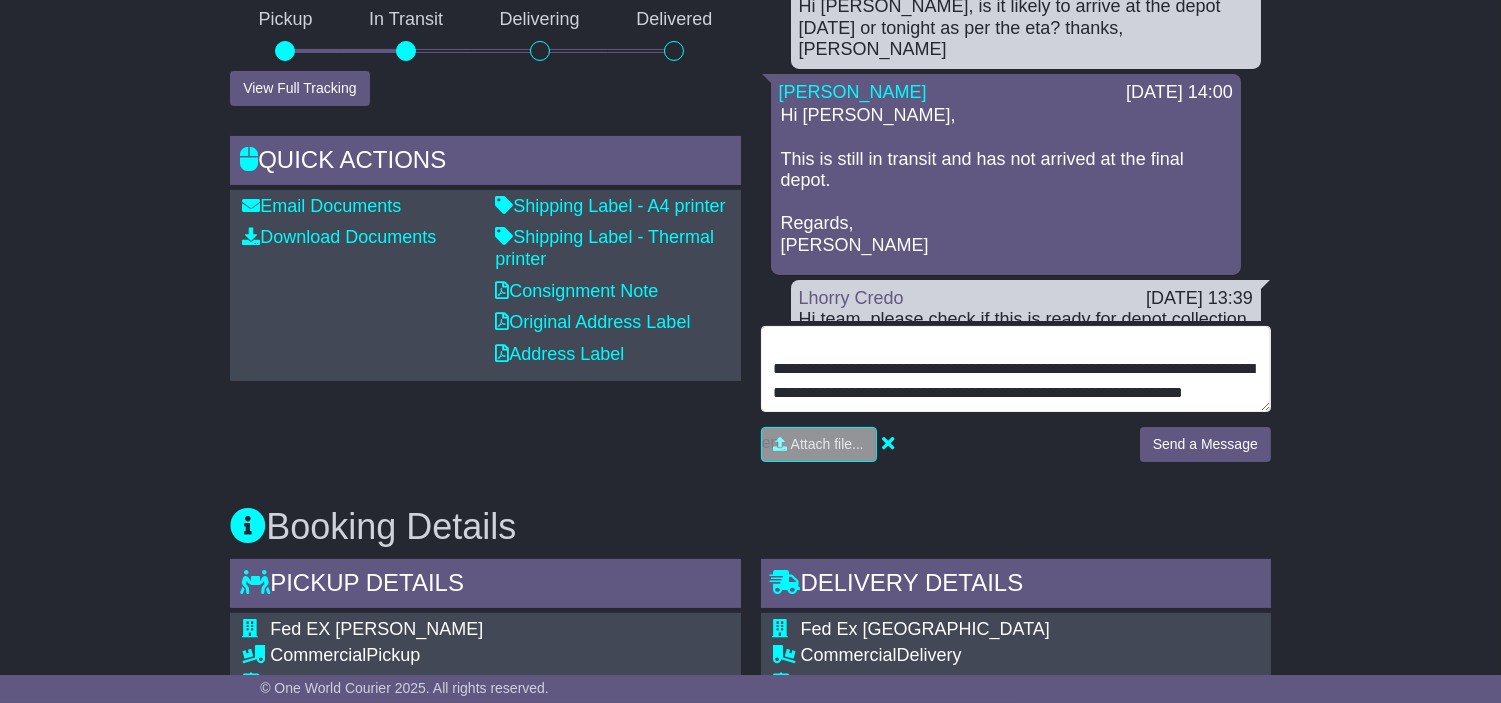 click on "**********" at bounding box center (1016, 369) 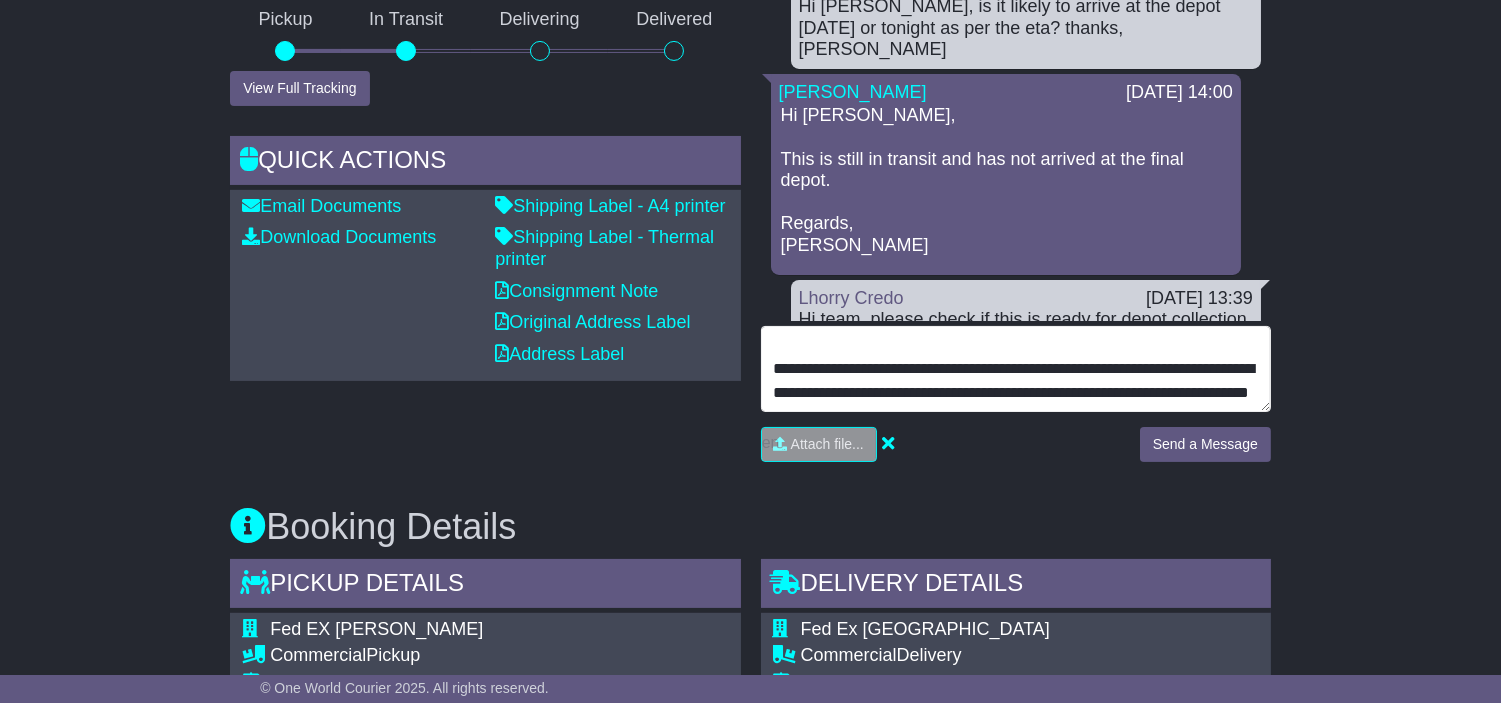 click on "**********" at bounding box center [1016, 369] 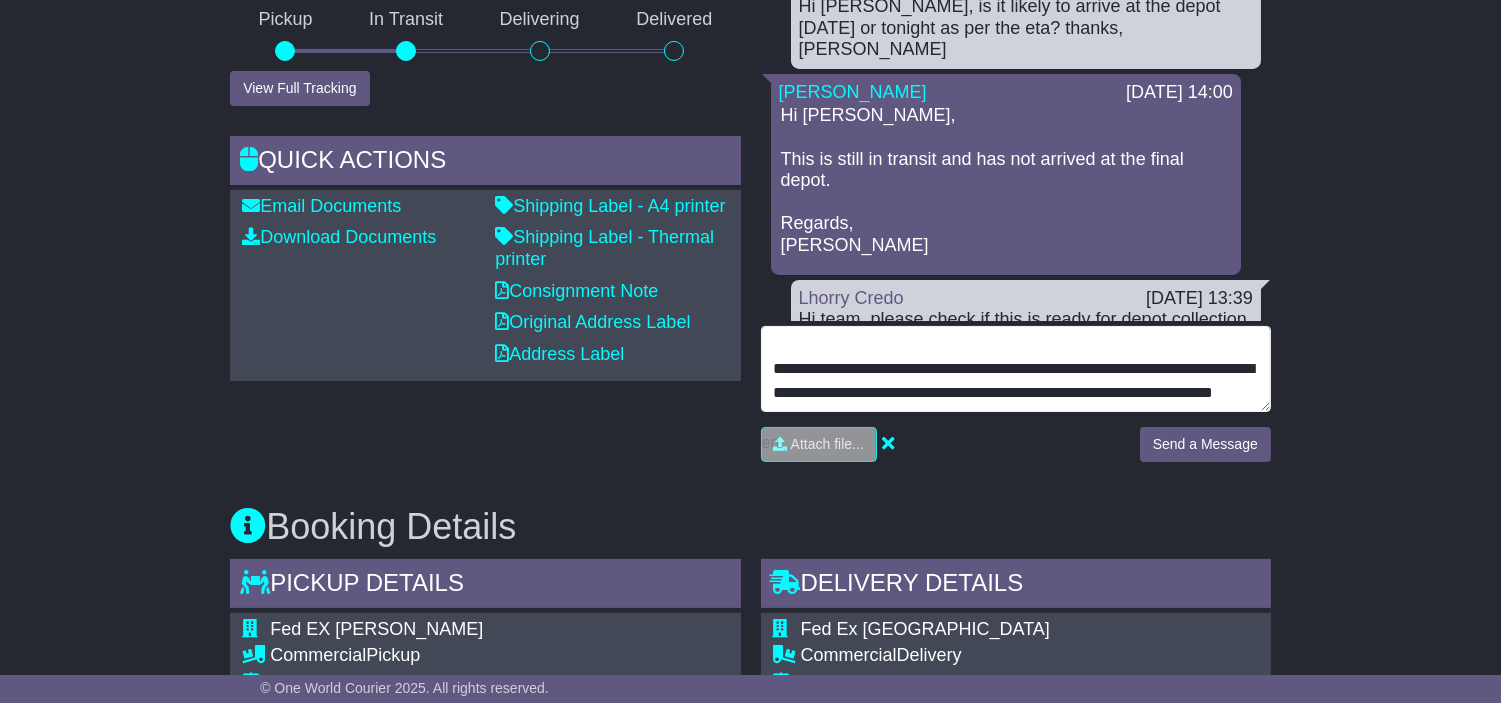 scroll, scrollTop: 47, scrollLeft: 0, axis: vertical 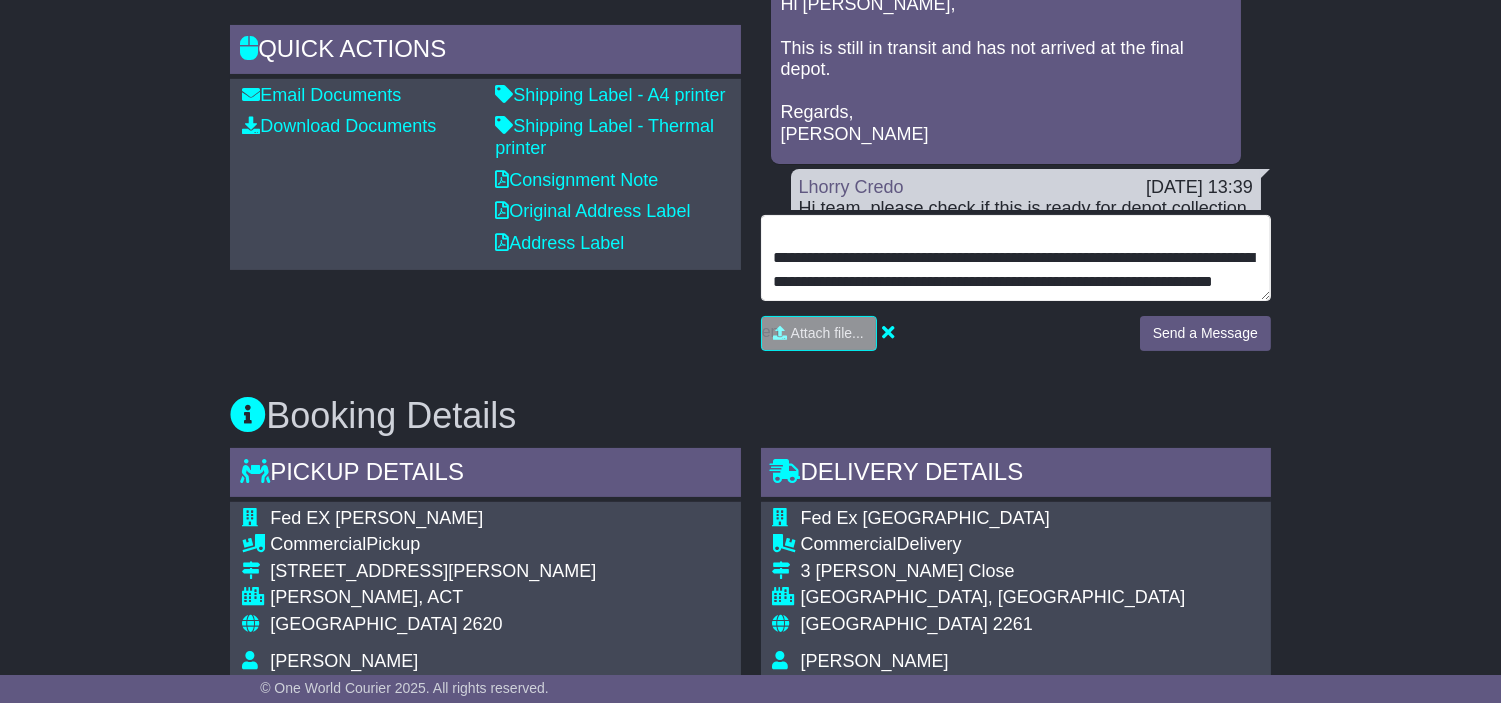 click on "**********" at bounding box center [1016, 258] 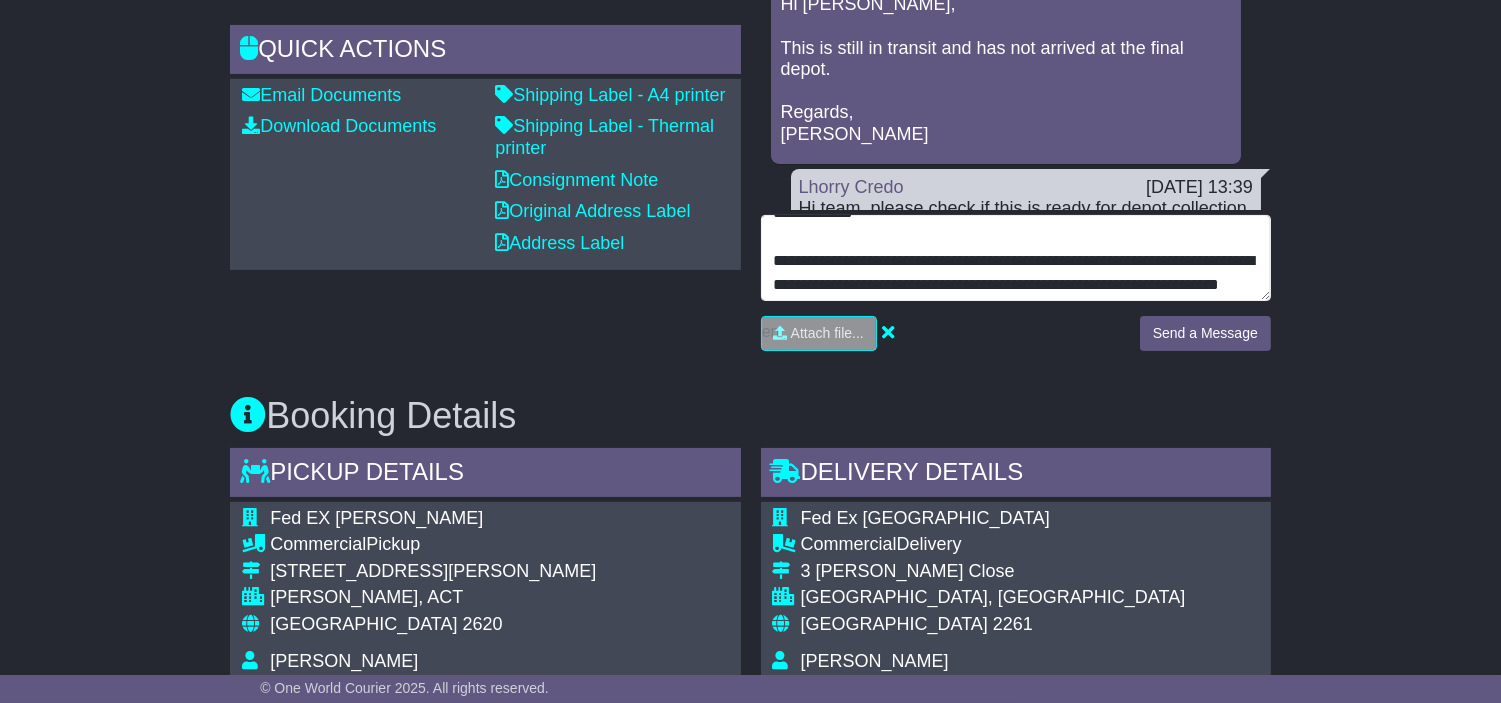 scroll, scrollTop: 0, scrollLeft: 0, axis: both 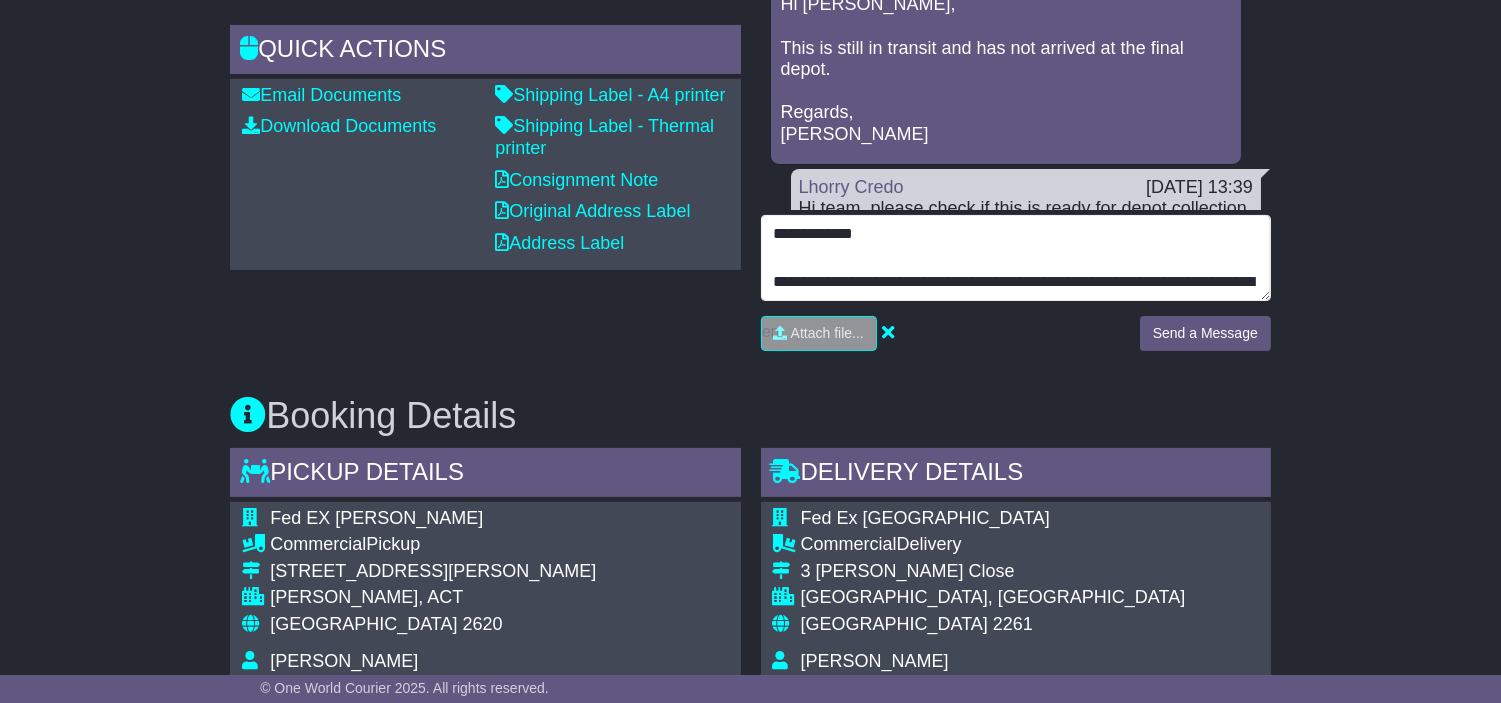 click on "**********" at bounding box center (1016, 258) 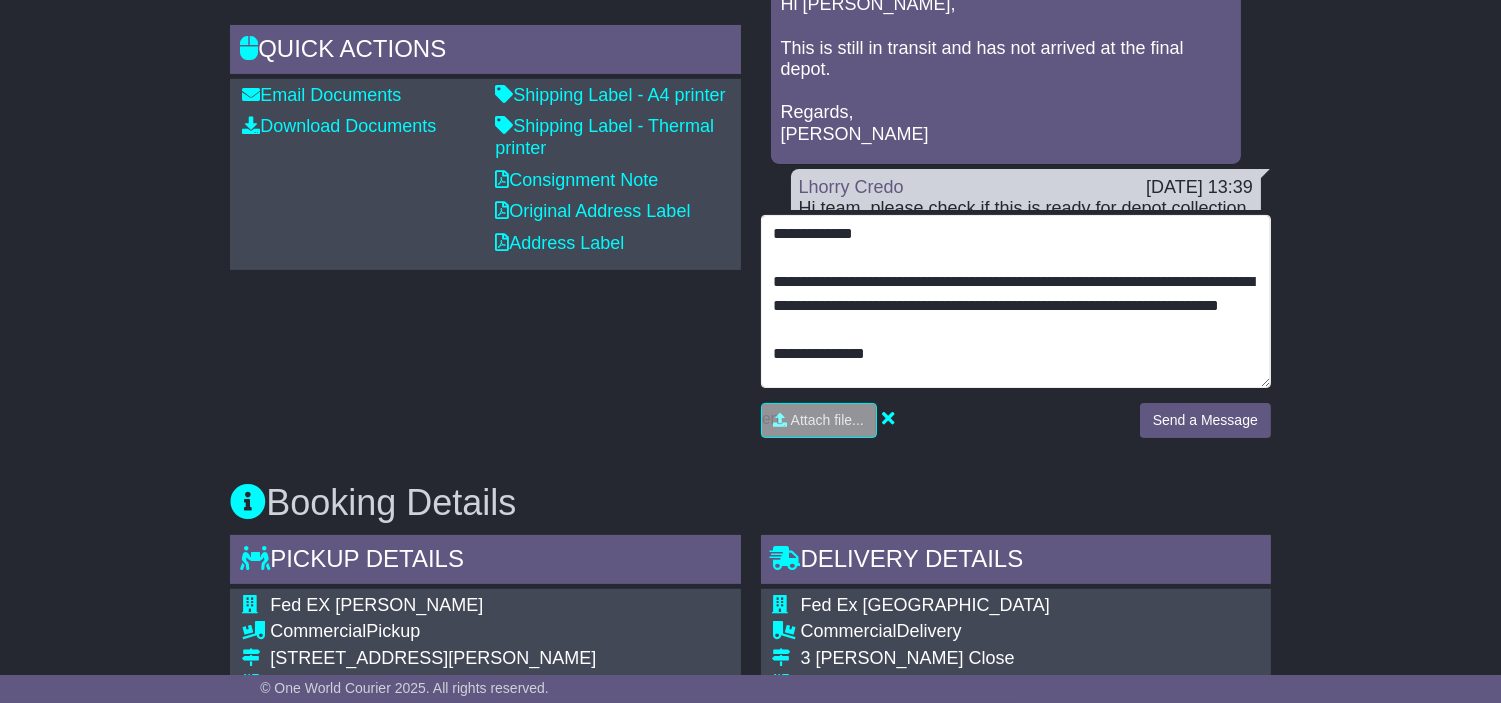 drag, startPoint x: 1265, startPoint y: 325, endPoint x: 1263, endPoint y: 444, distance: 119.01681 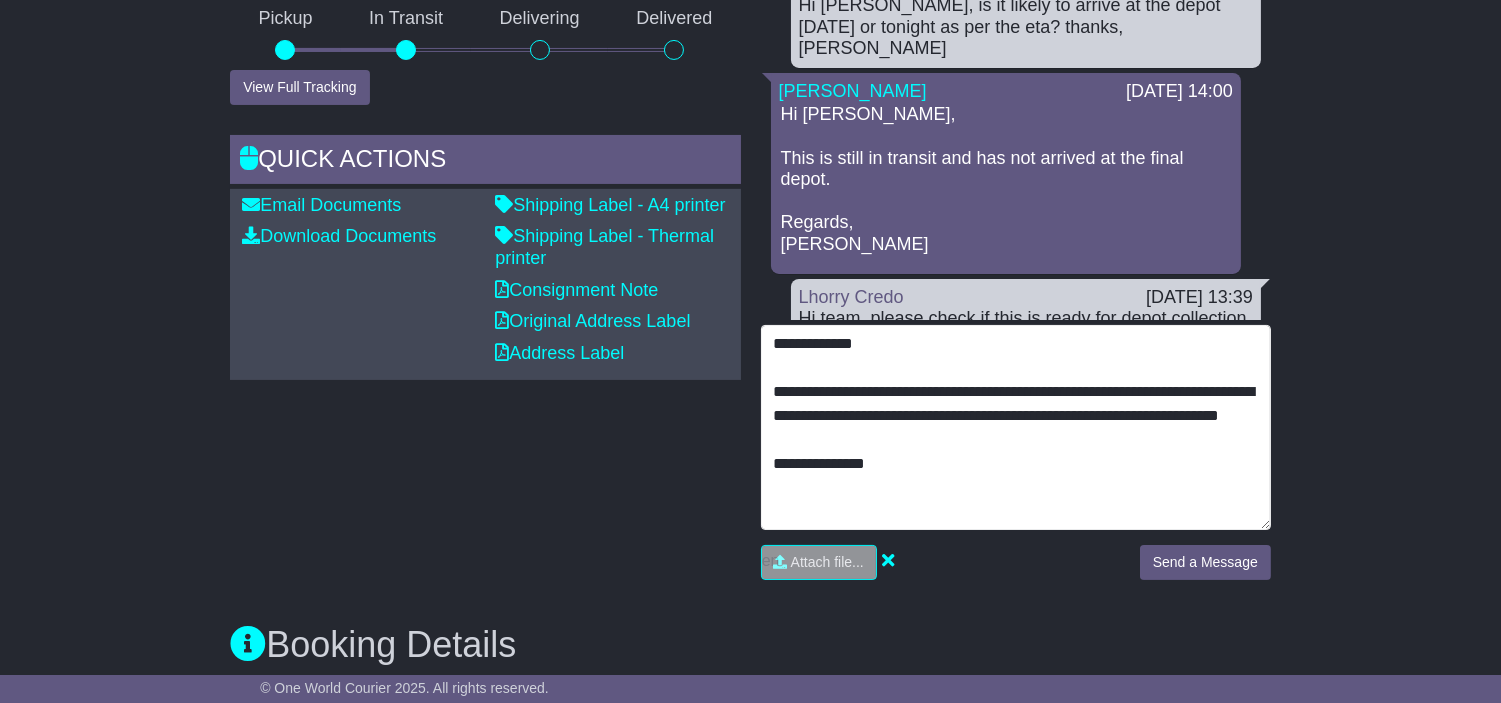 scroll, scrollTop: 612, scrollLeft: 0, axis: vertical 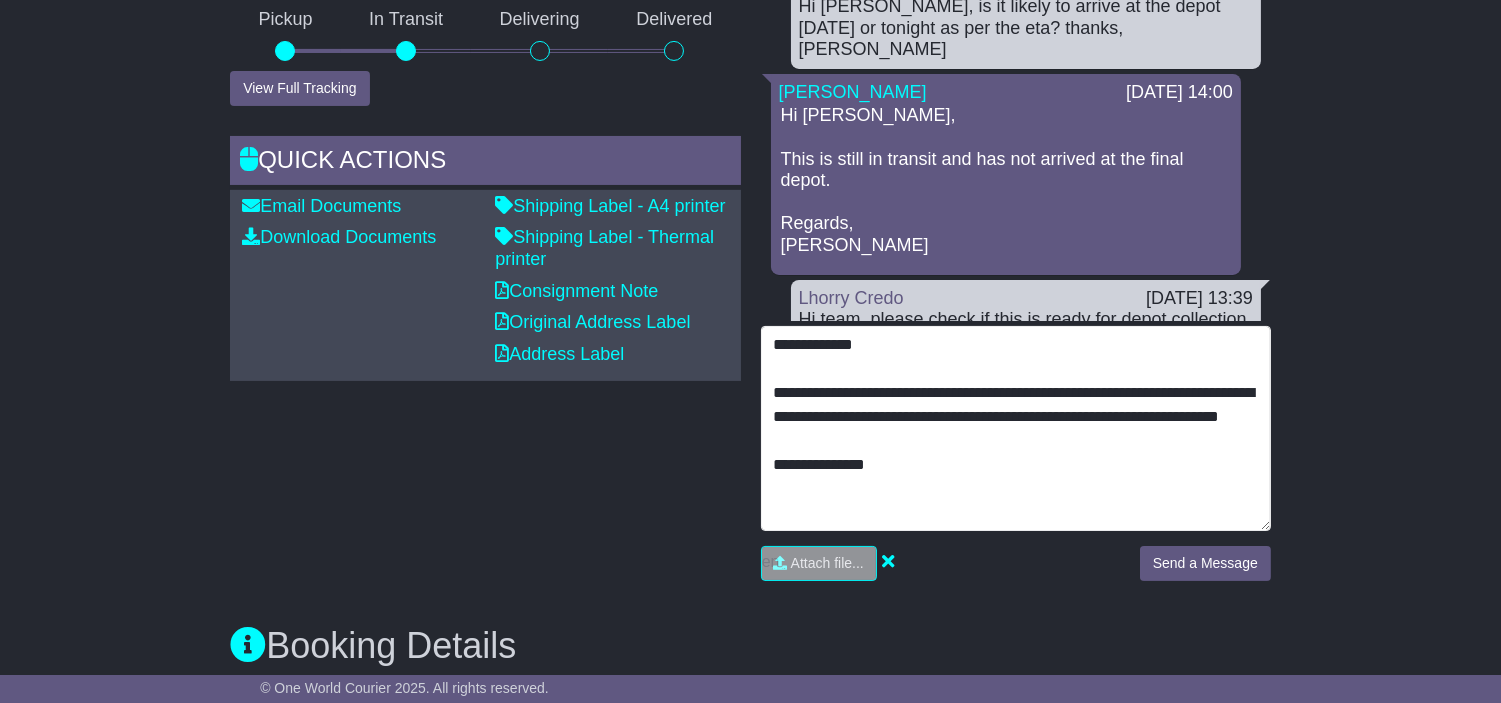 type on "**********" 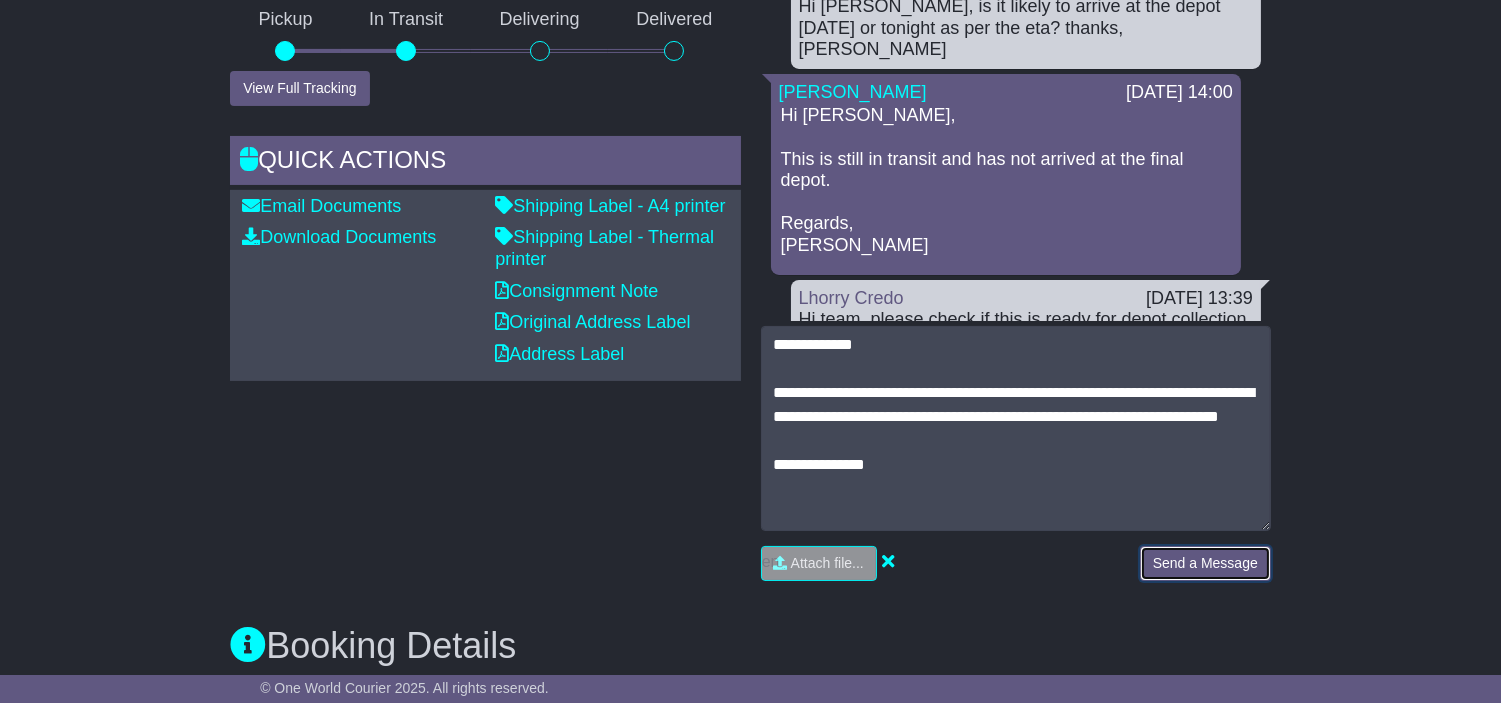 click on "Send a Message" at bounding box center [1205, 563] 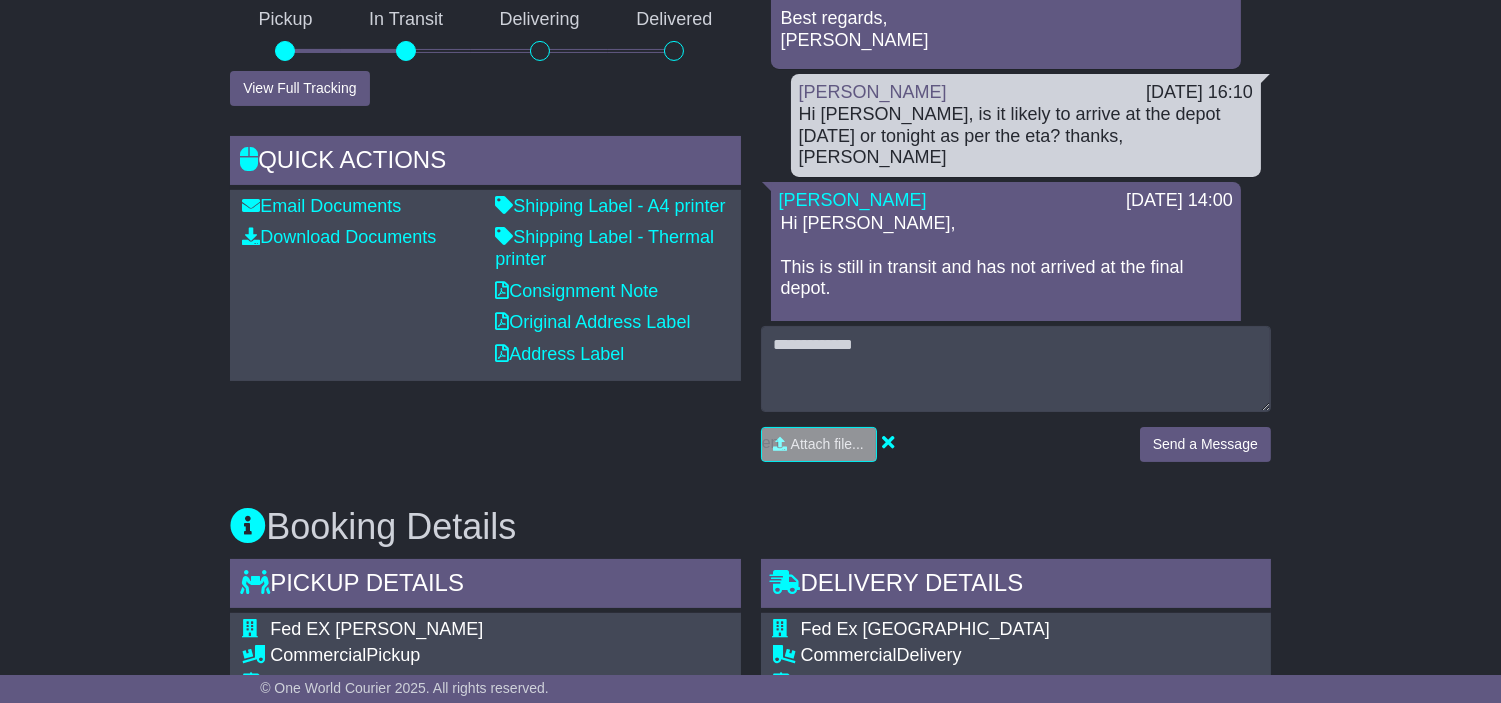 scroll, scrollTop: 295, scrollLeft: 0, axis: vertical 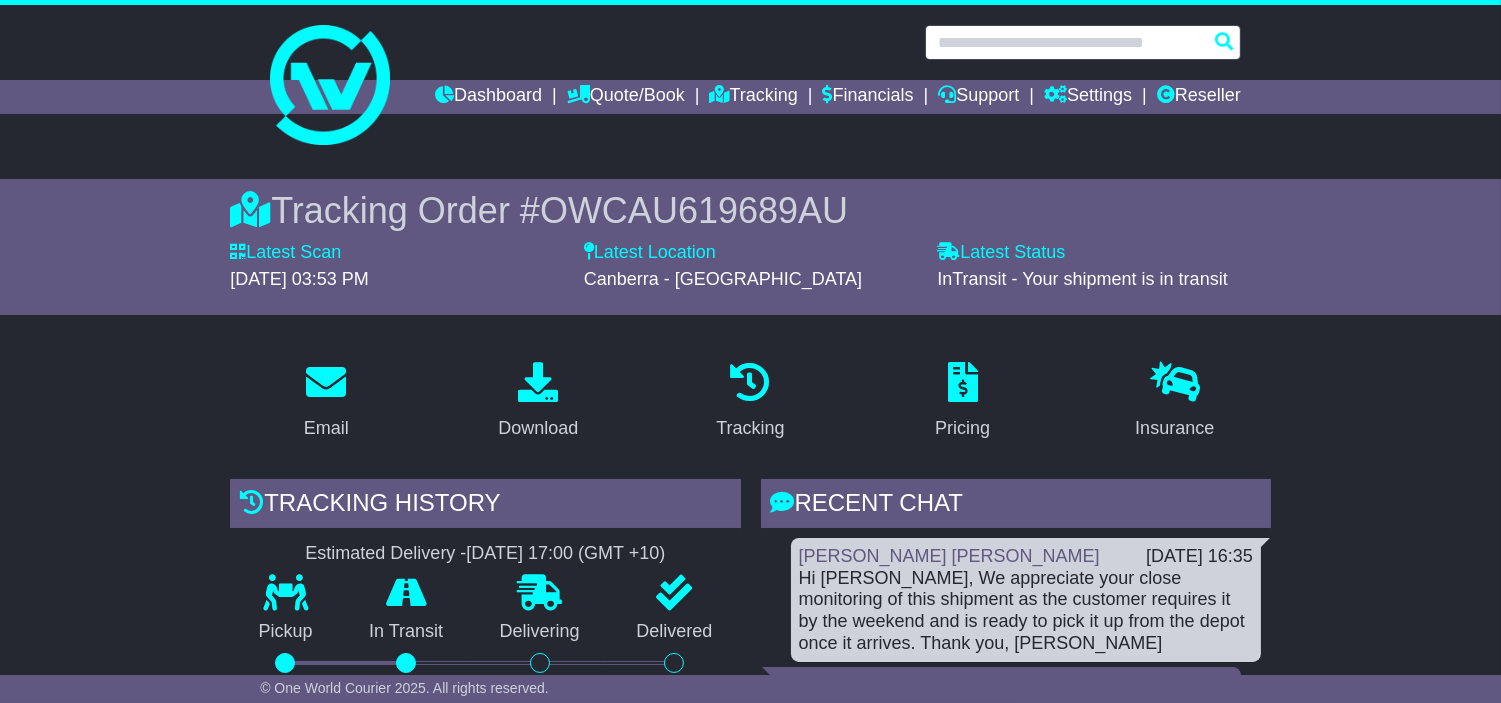 click at bounding box center (1083, 42) 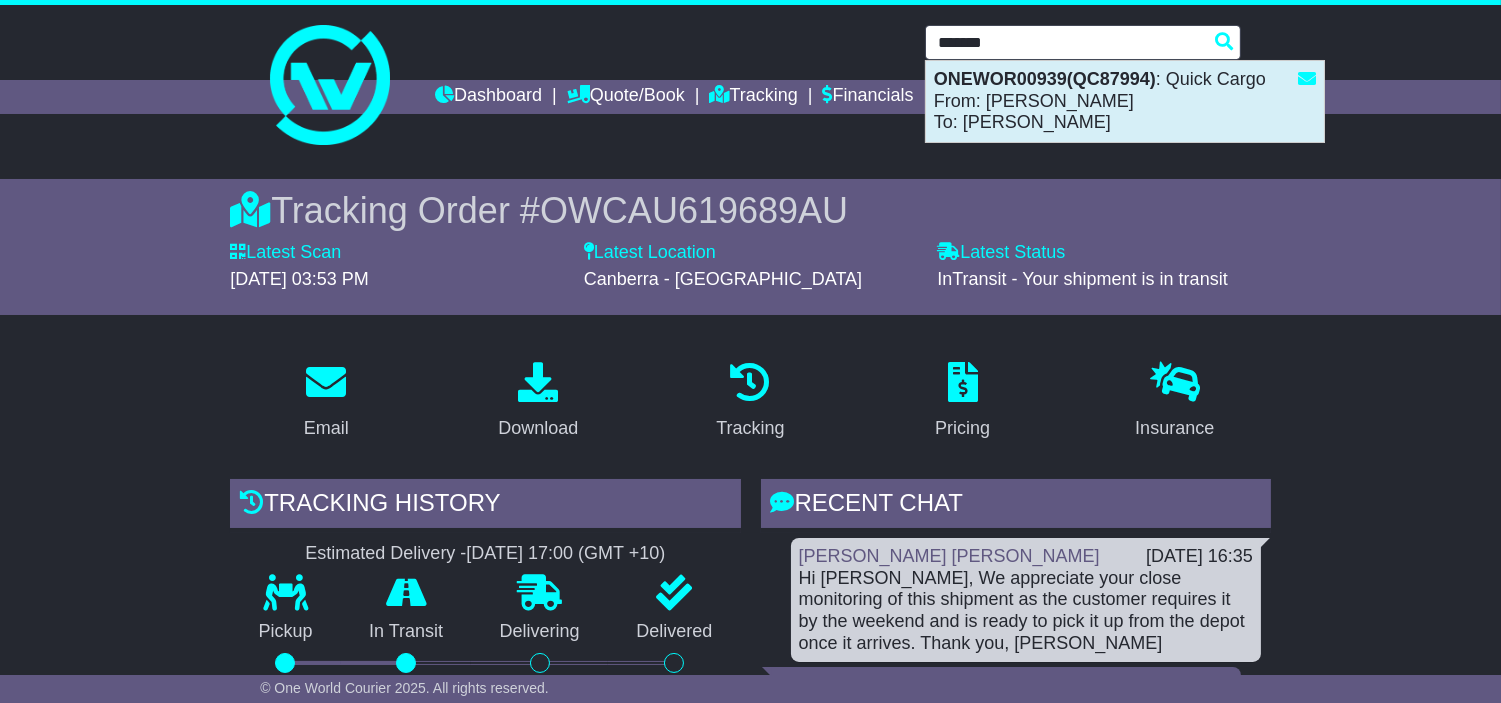 click on "ONEWOR00939(QC87994) : Quick Cargo From: Jess To: Ben" at bounding box center [1125, 101] 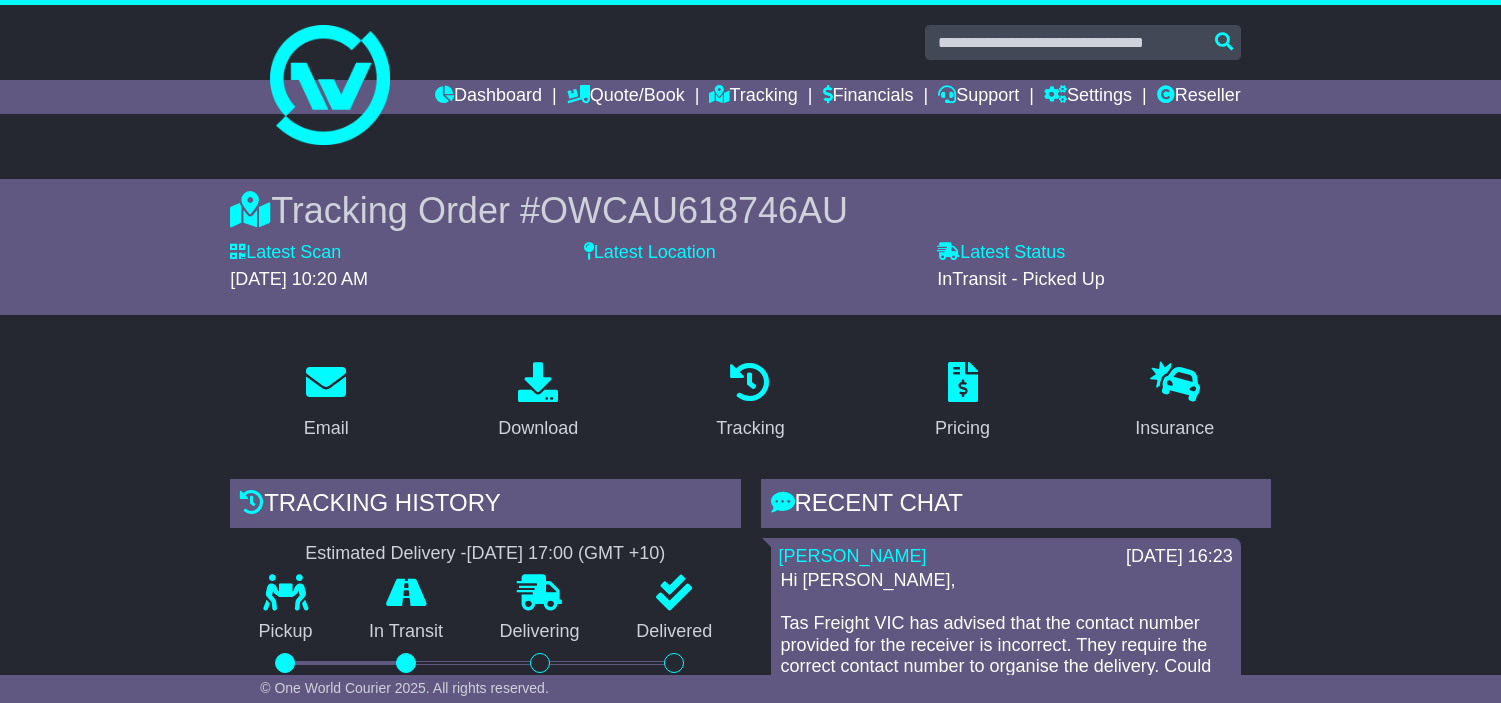 scroll, scrollTop: 1900, scrollLeft: 0, axis: vertical 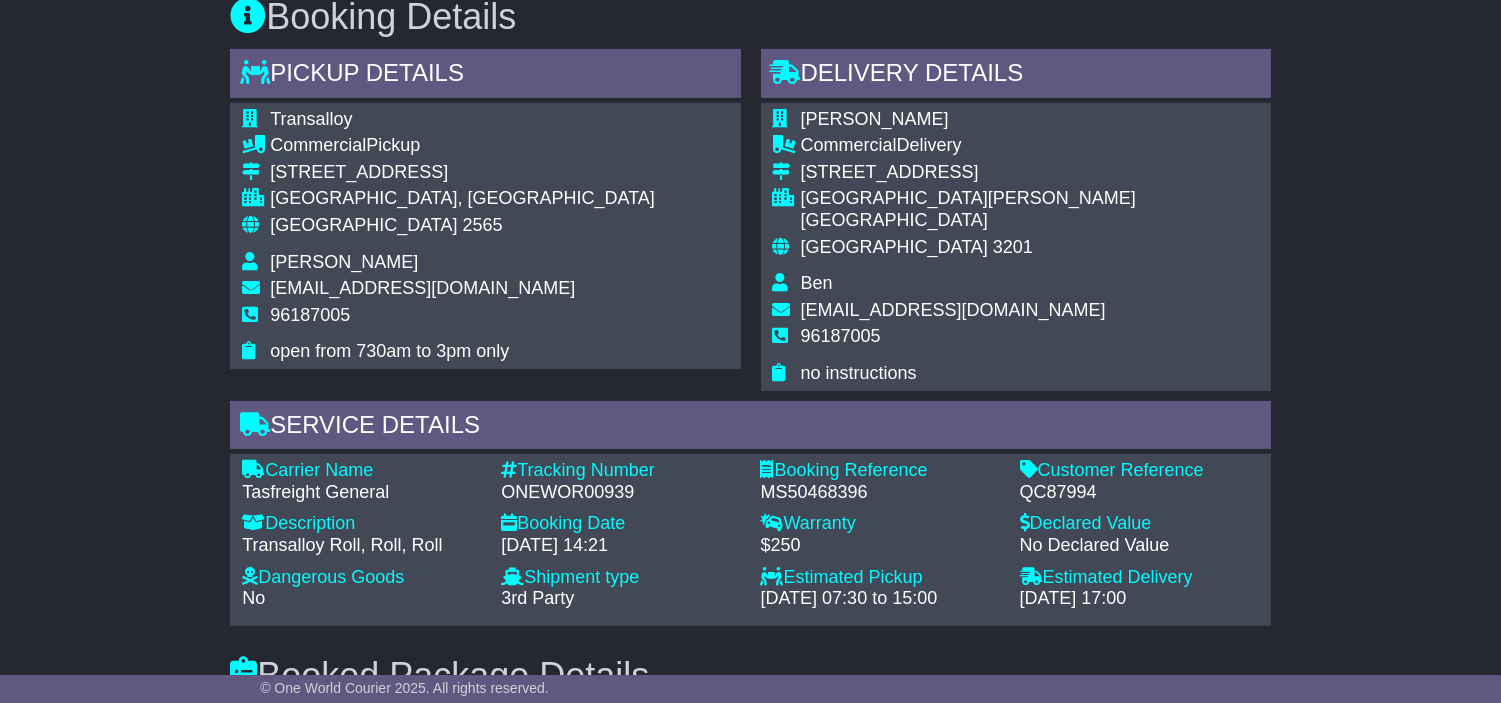 click on "ONEWOR00939" at bounding box center [620, 493] 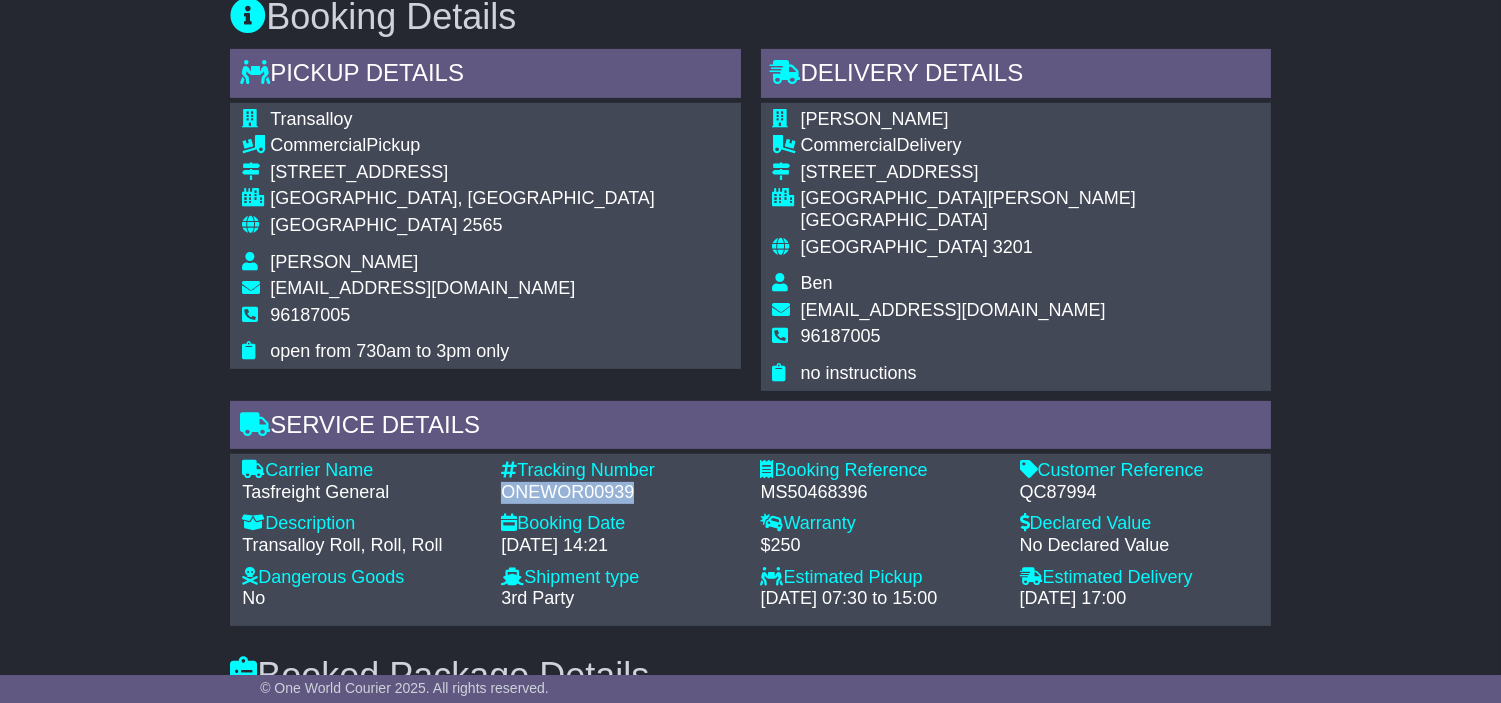 click on "ONEWOR00939" at bounding box center (620, 493) 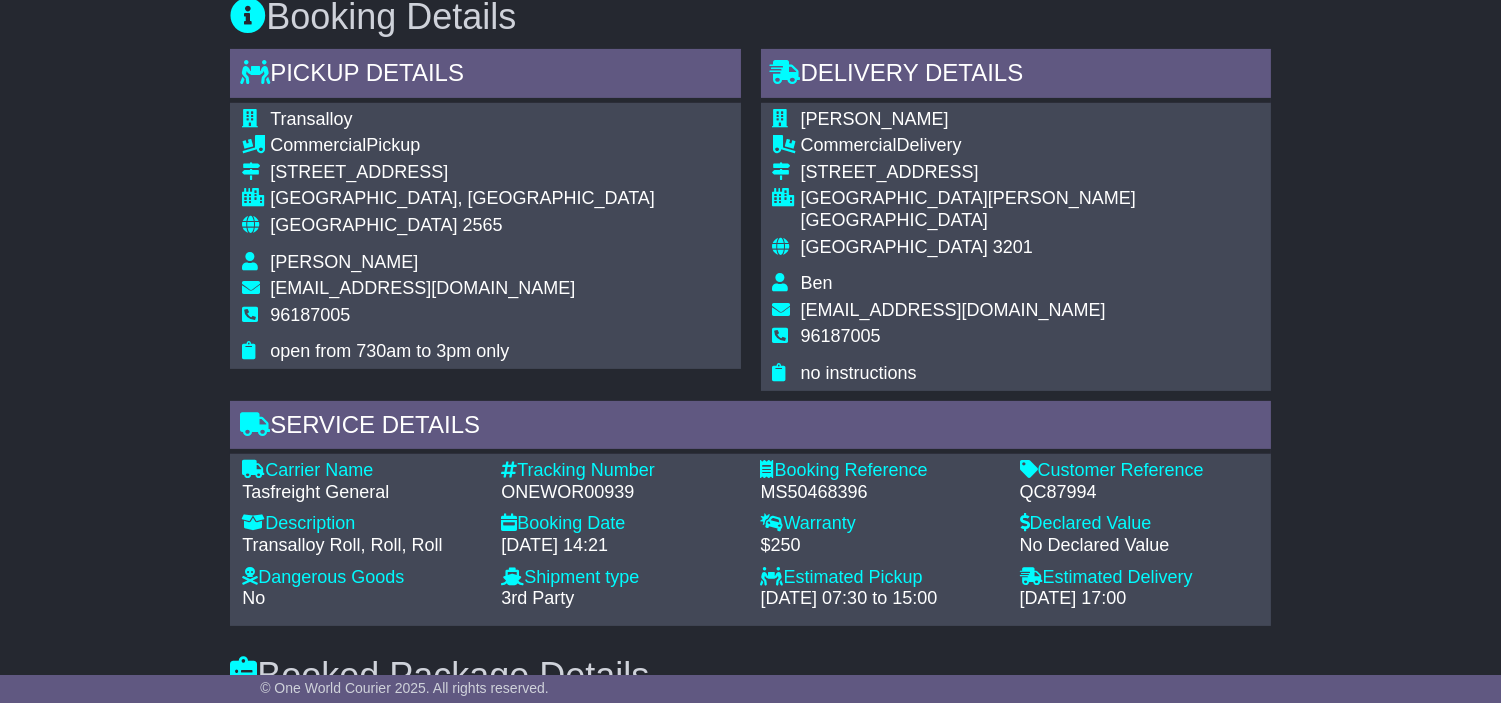 click on "MS50468396" at bounding box center (879, 493) 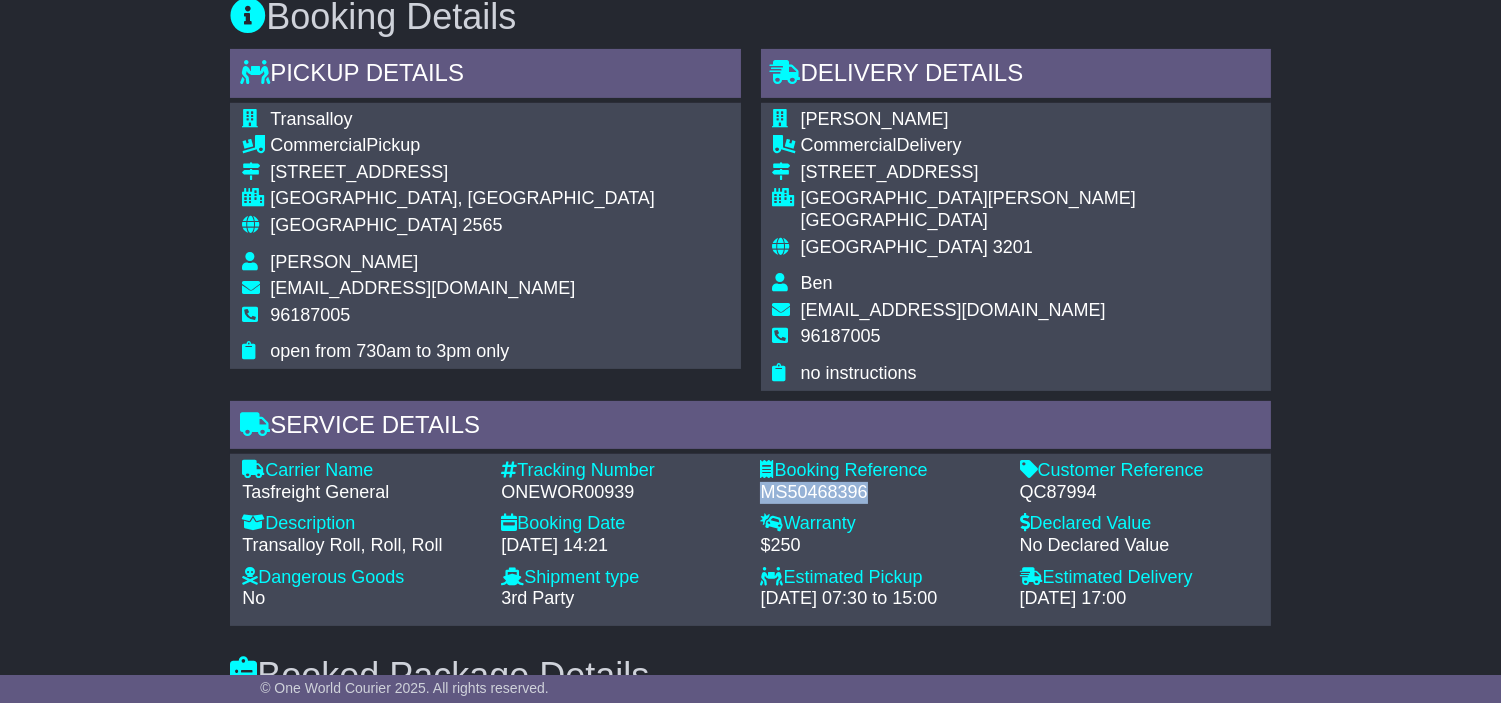 click on "MS50468396" at bounding box center (879, 493) 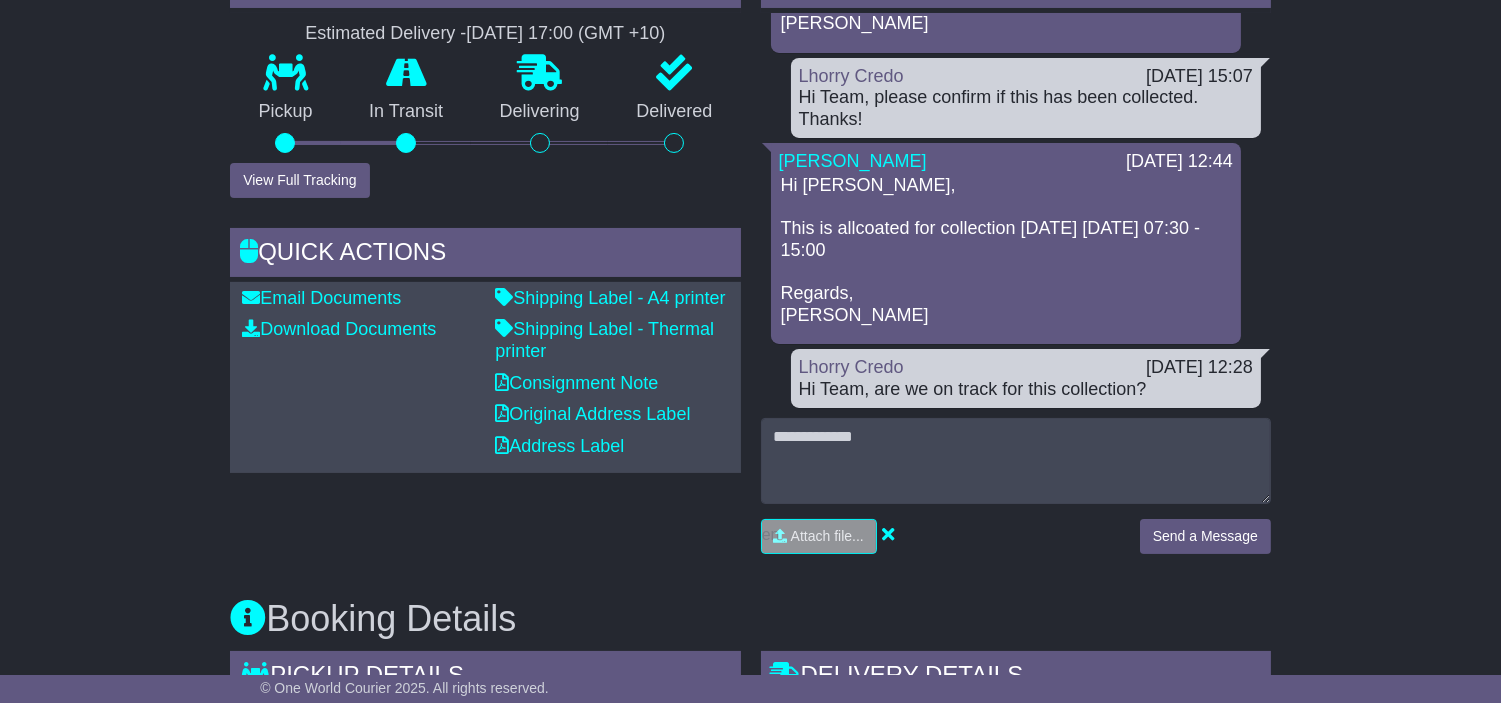 scroll, scrollTop: 233, scrollLeft: 0, axis: vertical 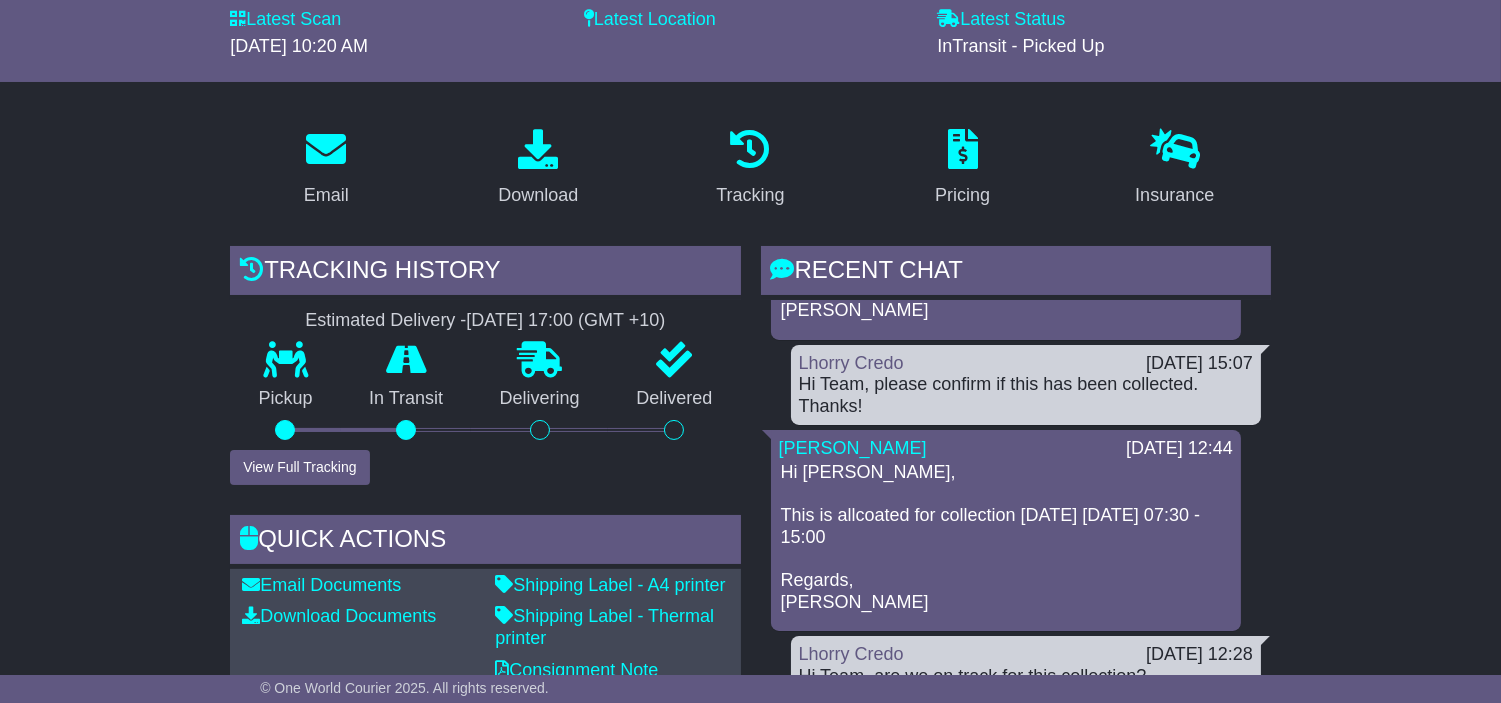 click on "OWCAU618746AU" at bounding box center (694, -23) 